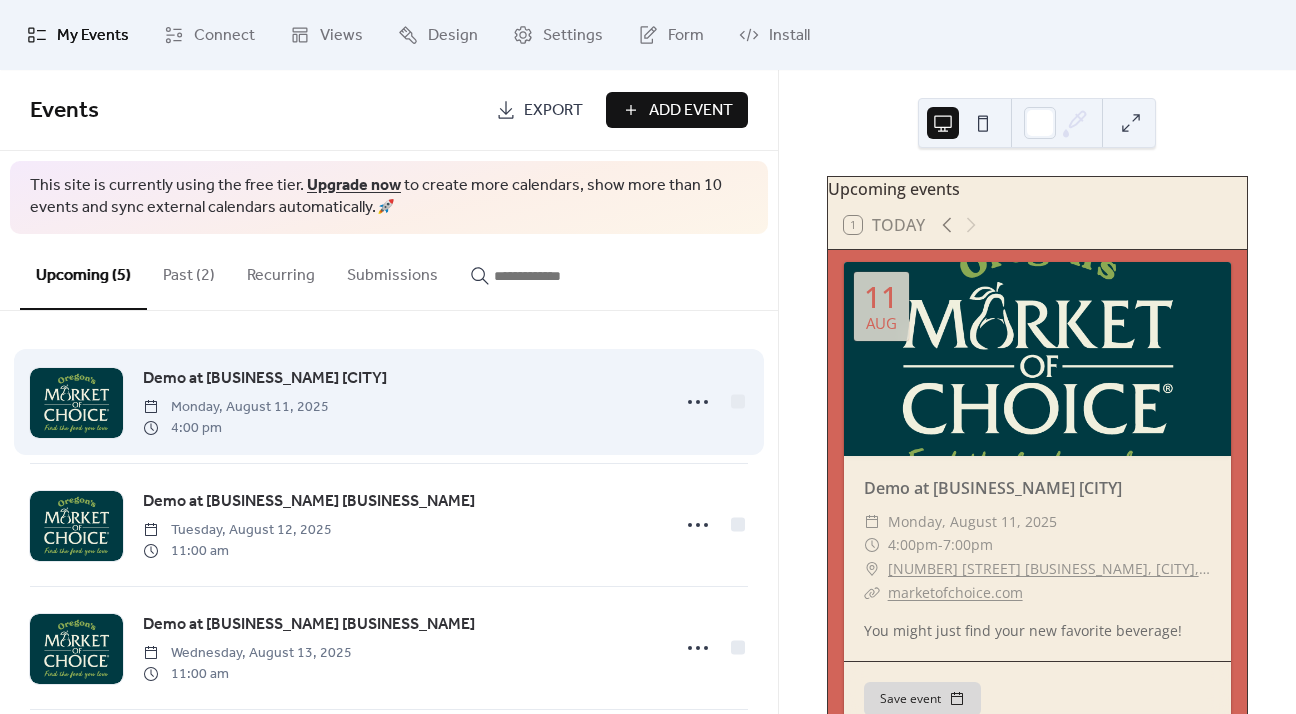 scroll, scrollTop: 0, scrollLeft: 0, axis: both 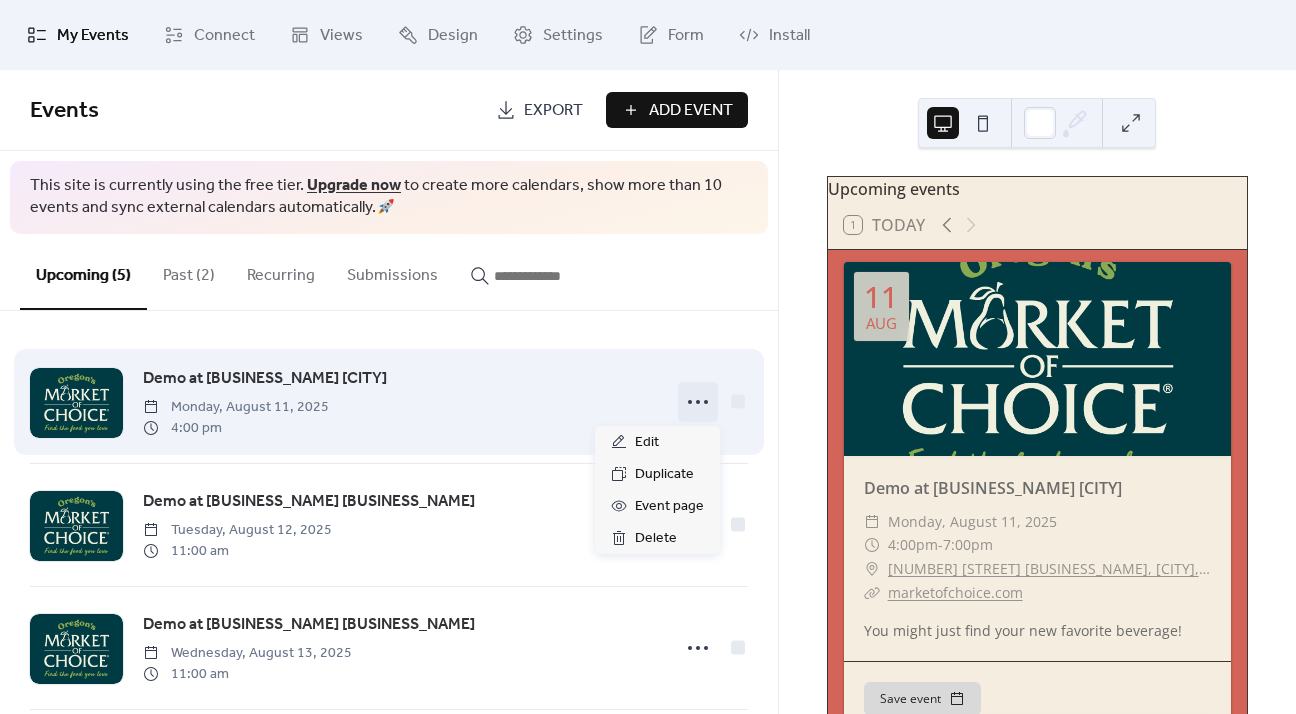 click 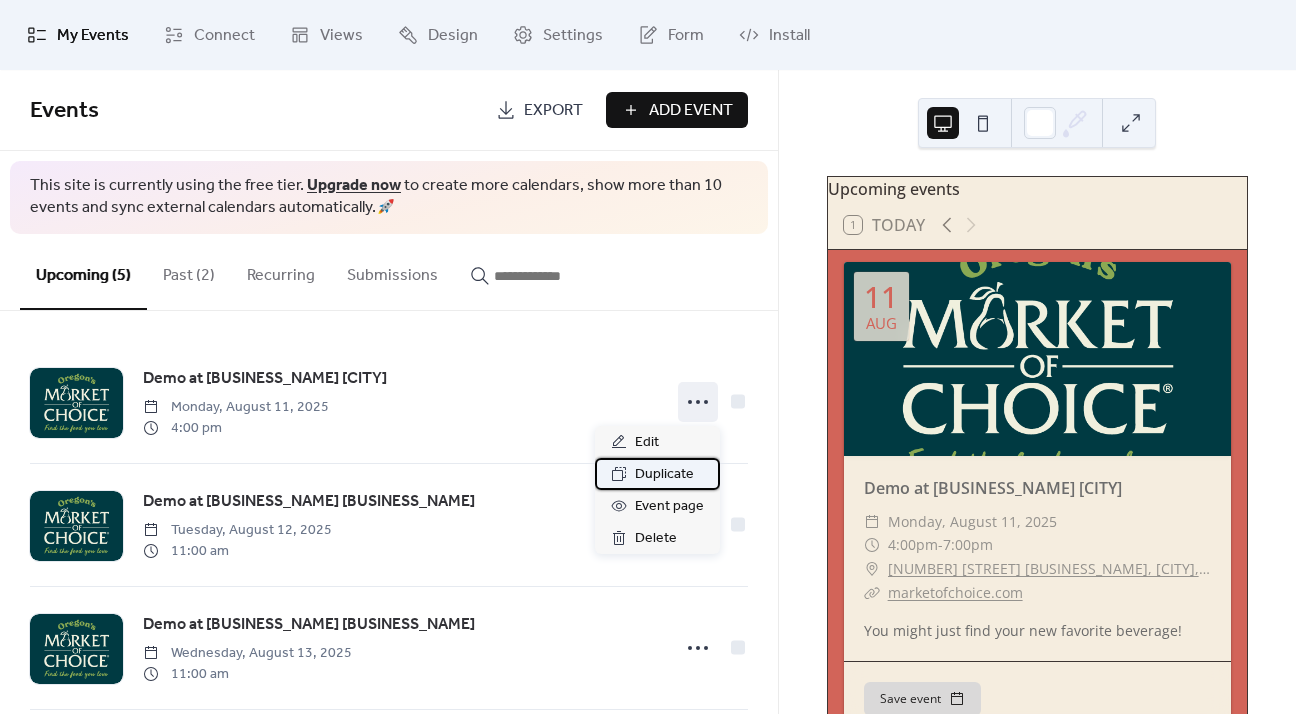 click on "Duplicate" at bounding box center (664, 475) 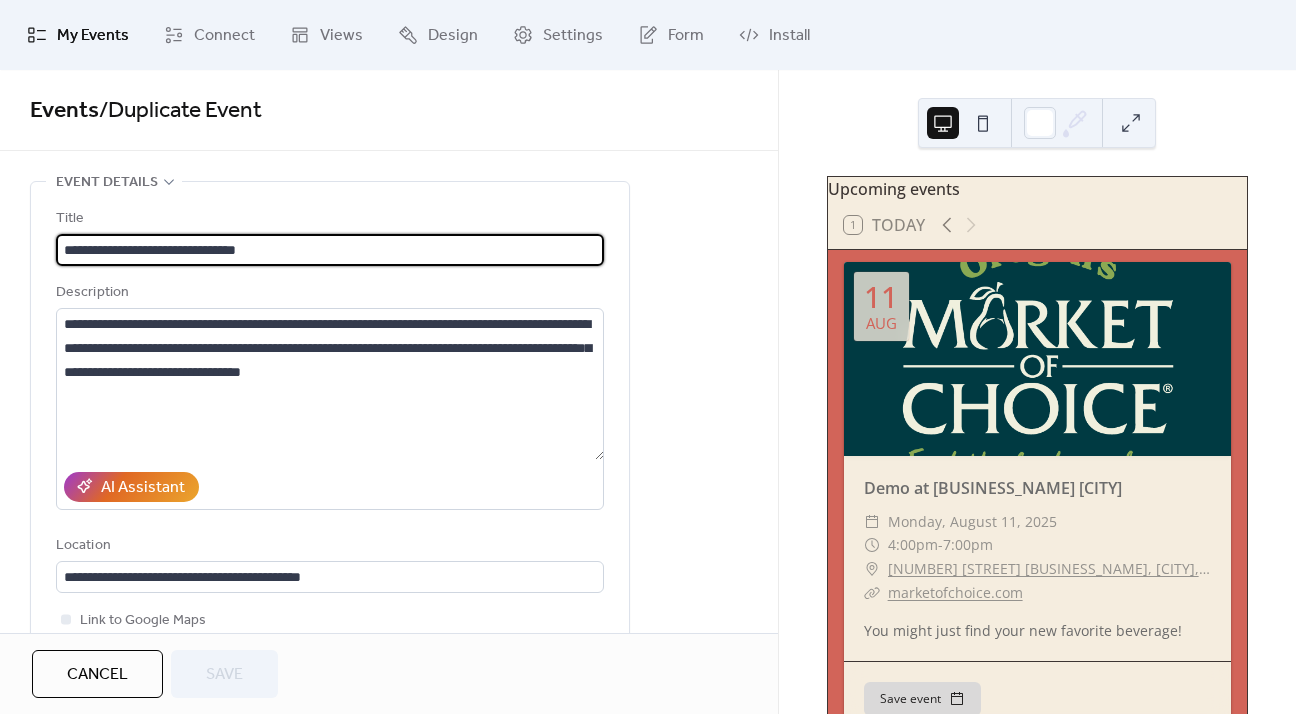 drag, startPoint x: 230, startPoint y: 252, endPoint x: 130, endPoint y: 251, distance: 100.005 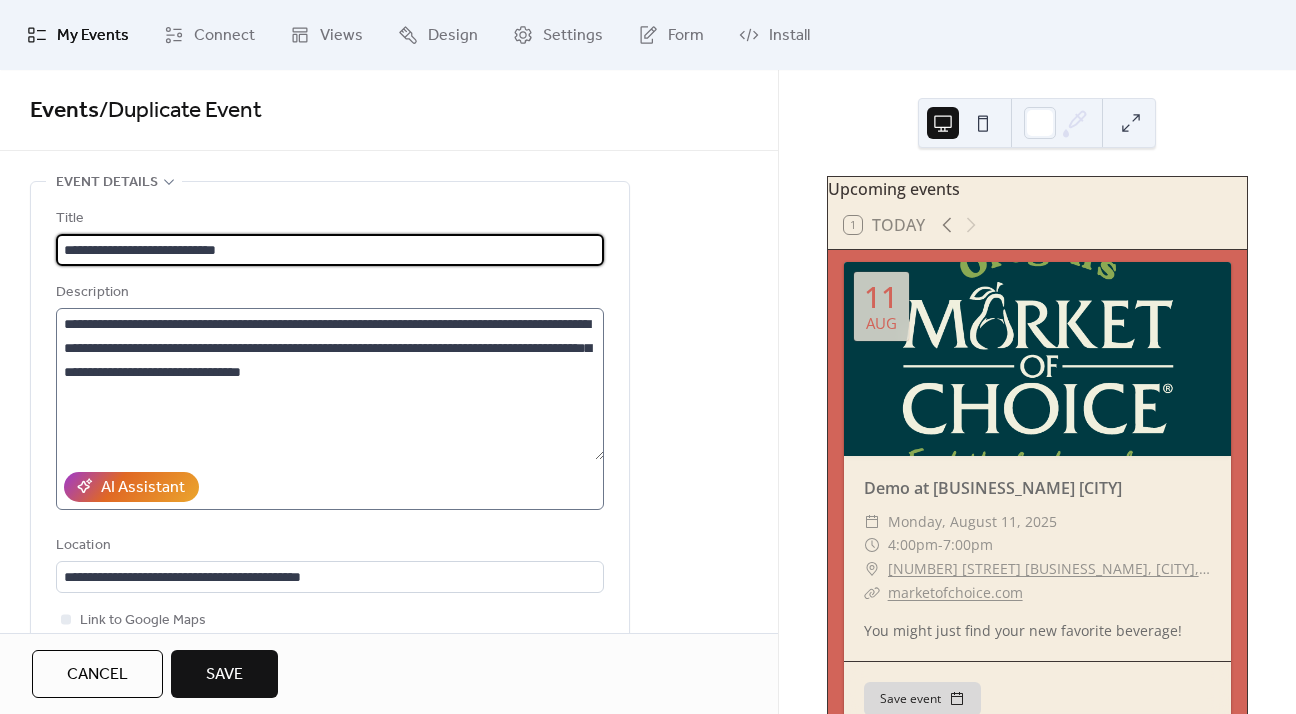 type on "**********" 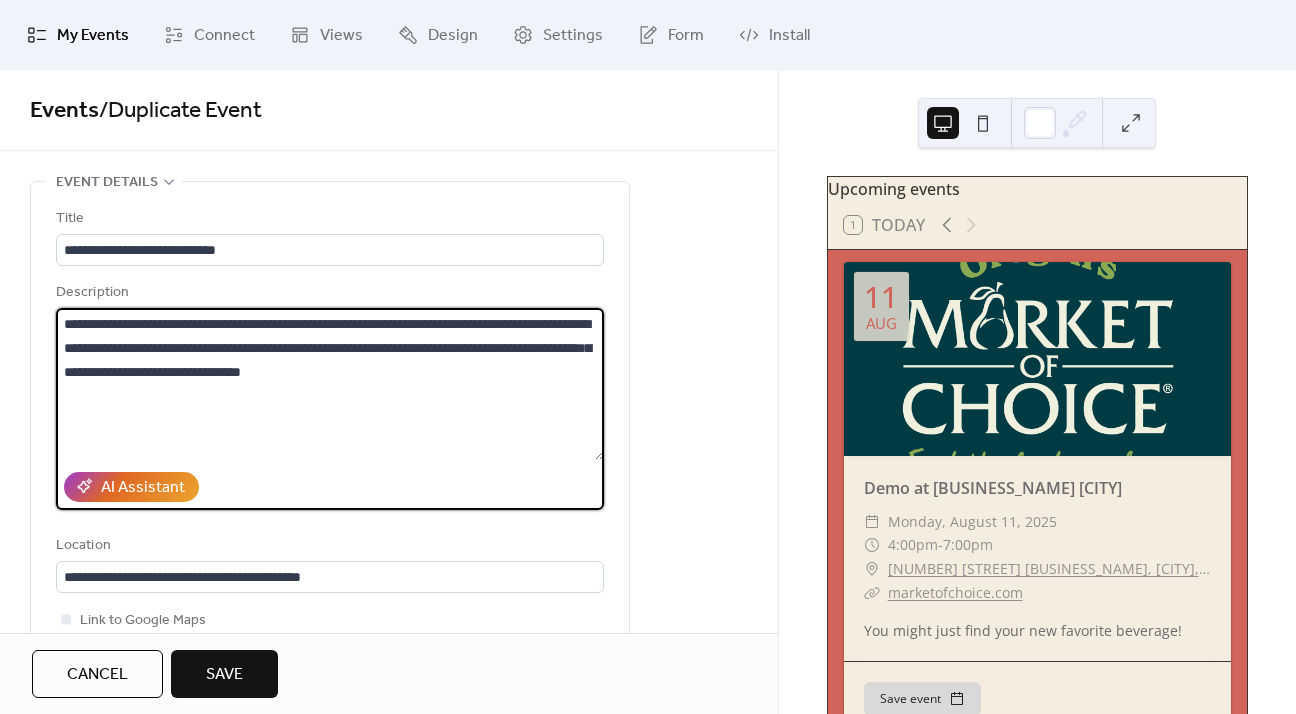 drag, startPoint x: 554, startPoint y: 380, endPoint x: 38, endPoint y: 331, distance: 518.32135 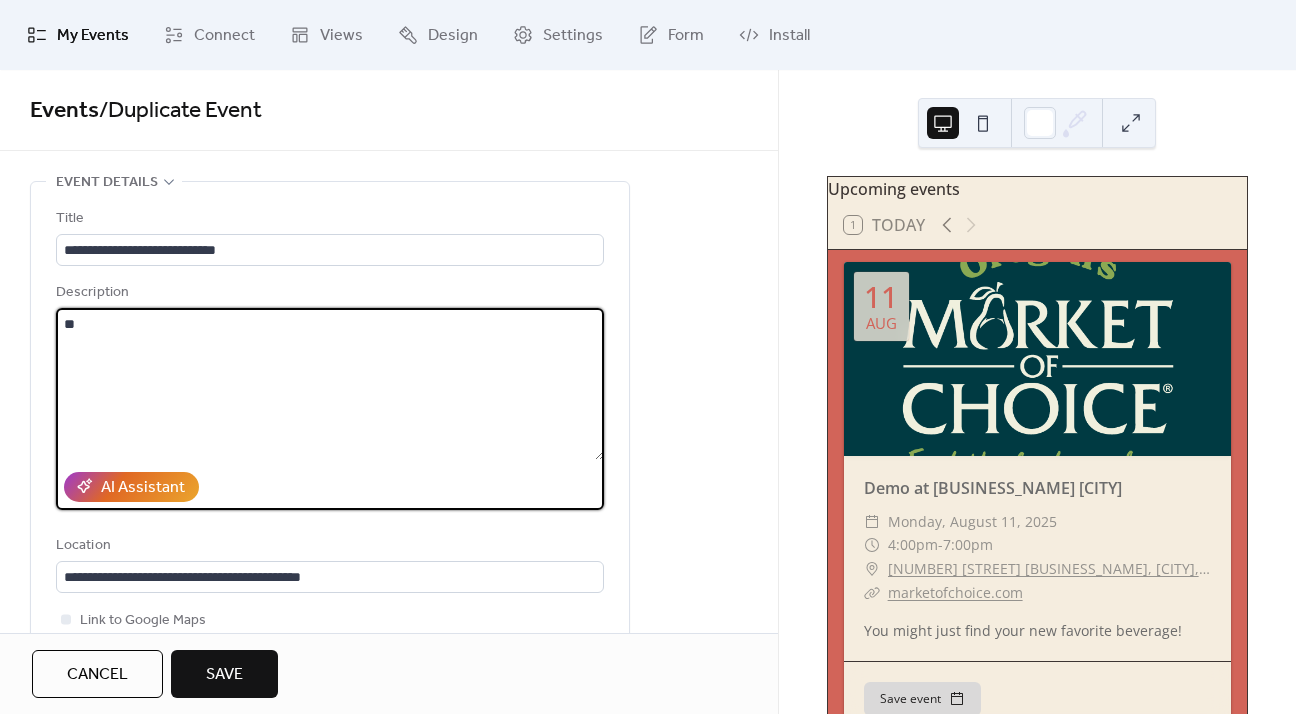 type on "*" 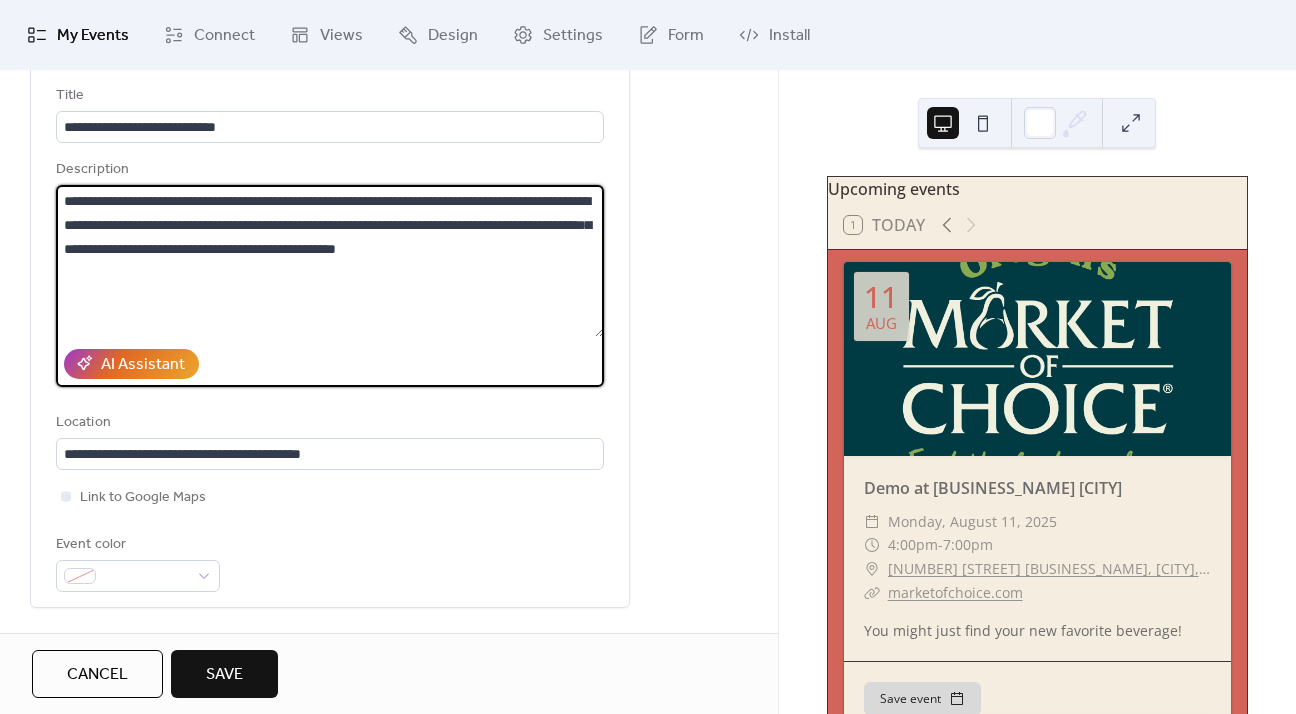 scroll, scrollTop: 144, scrollLeft: 0, axis: vertical 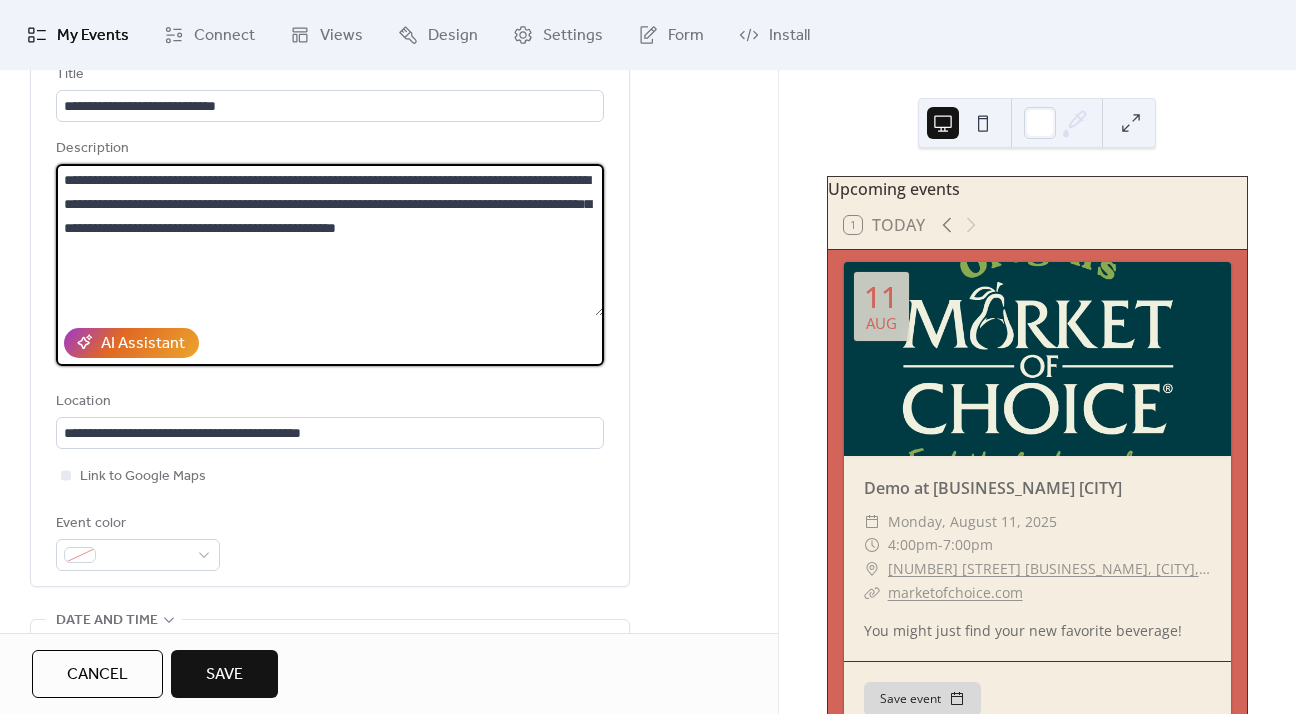 type on "**********" 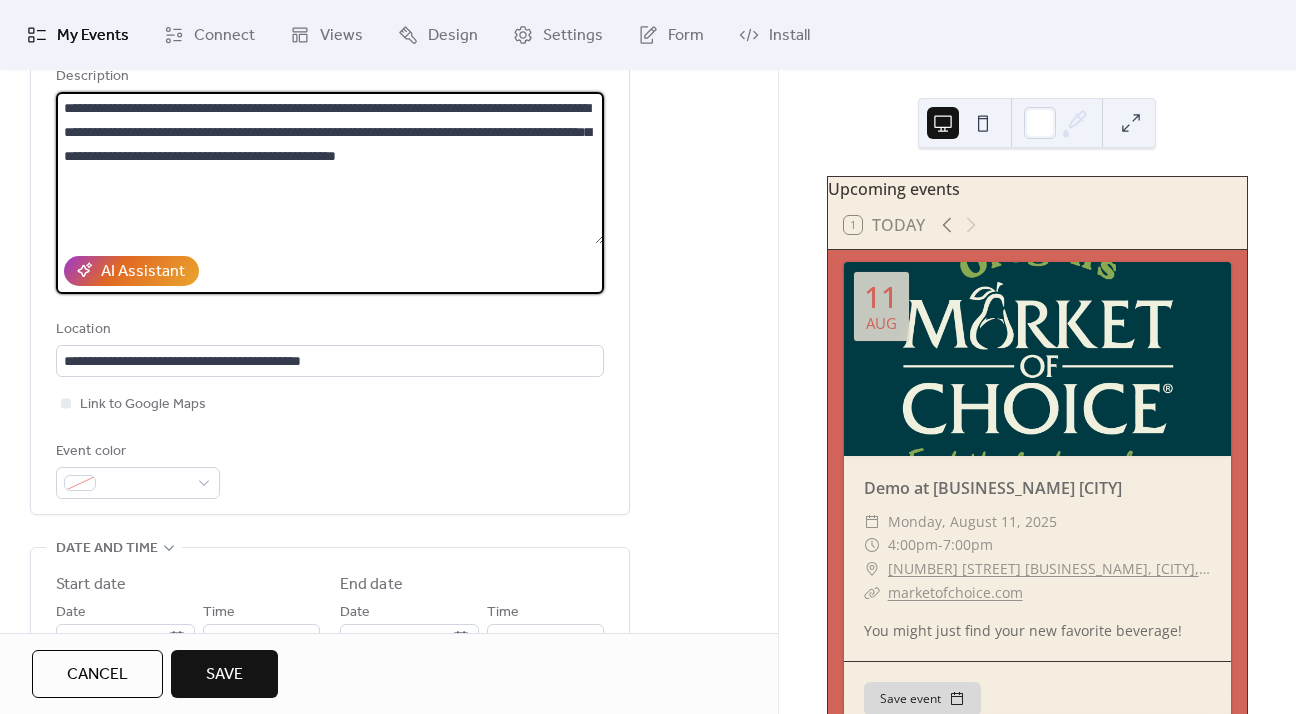 scroll, scrollTop: 288, scrollLeft: 0, axis: vertical 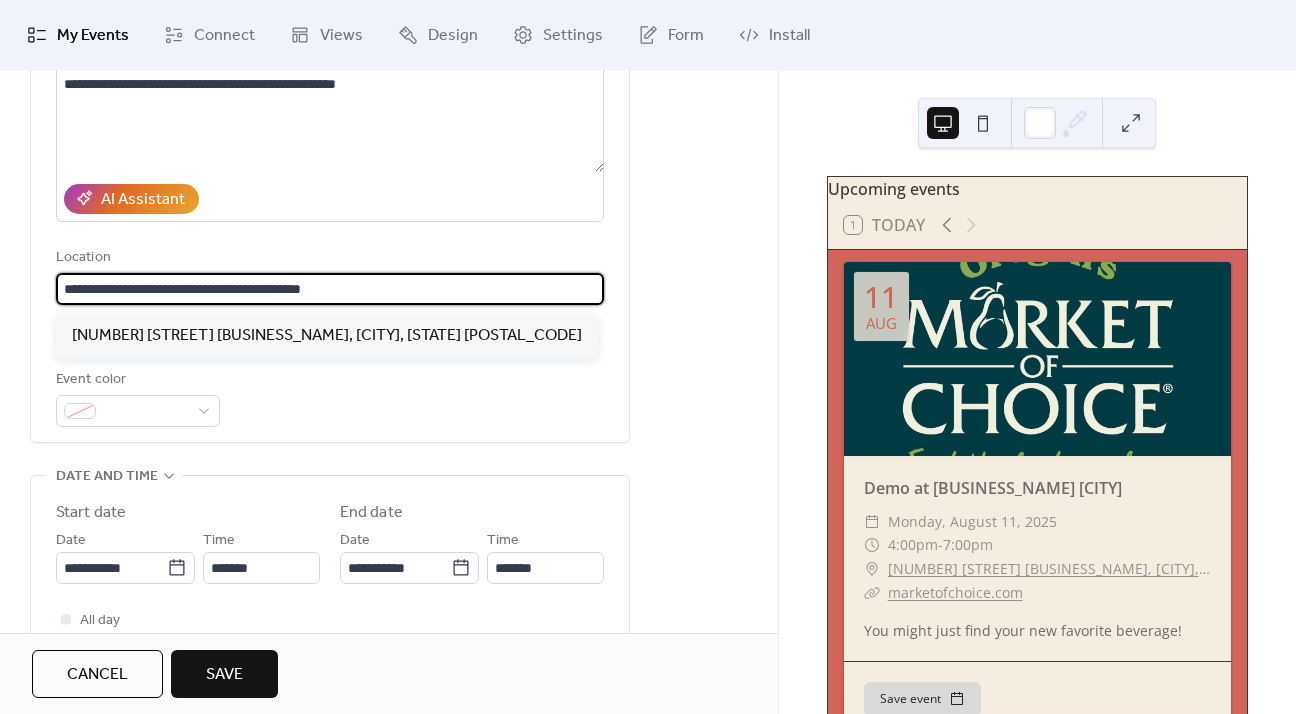 drag, startPoint x: 373, startPoint y: 291, endPoint x: -19, endPoint y: 274, distance: 392.36844 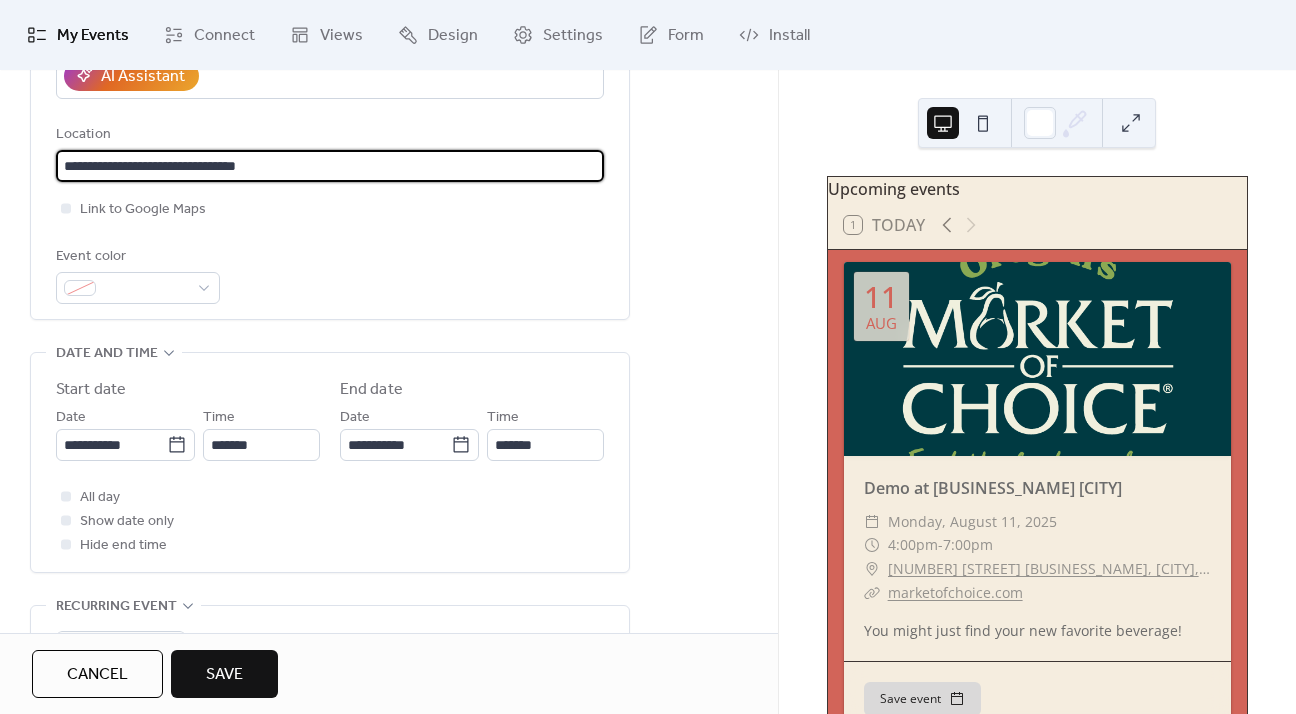 scroll, scrollTop: 432, scrollLeft: 0, axis: vertical 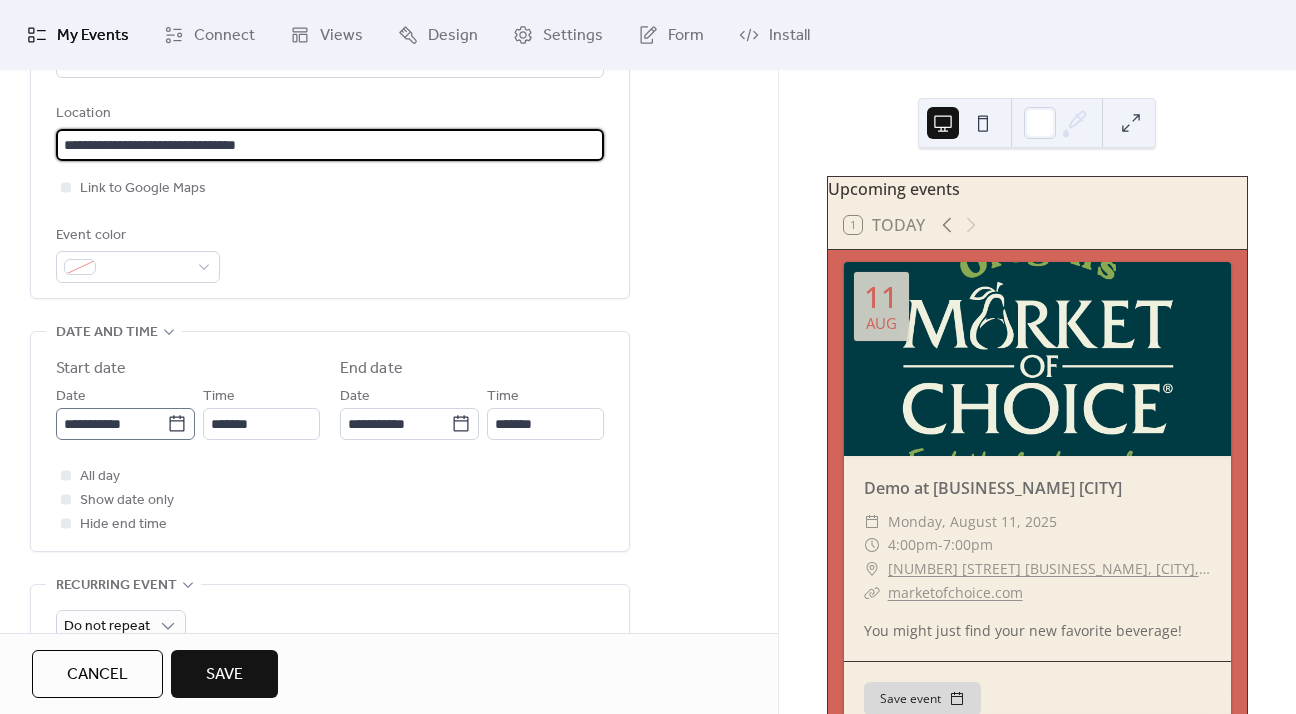 type on "**********" 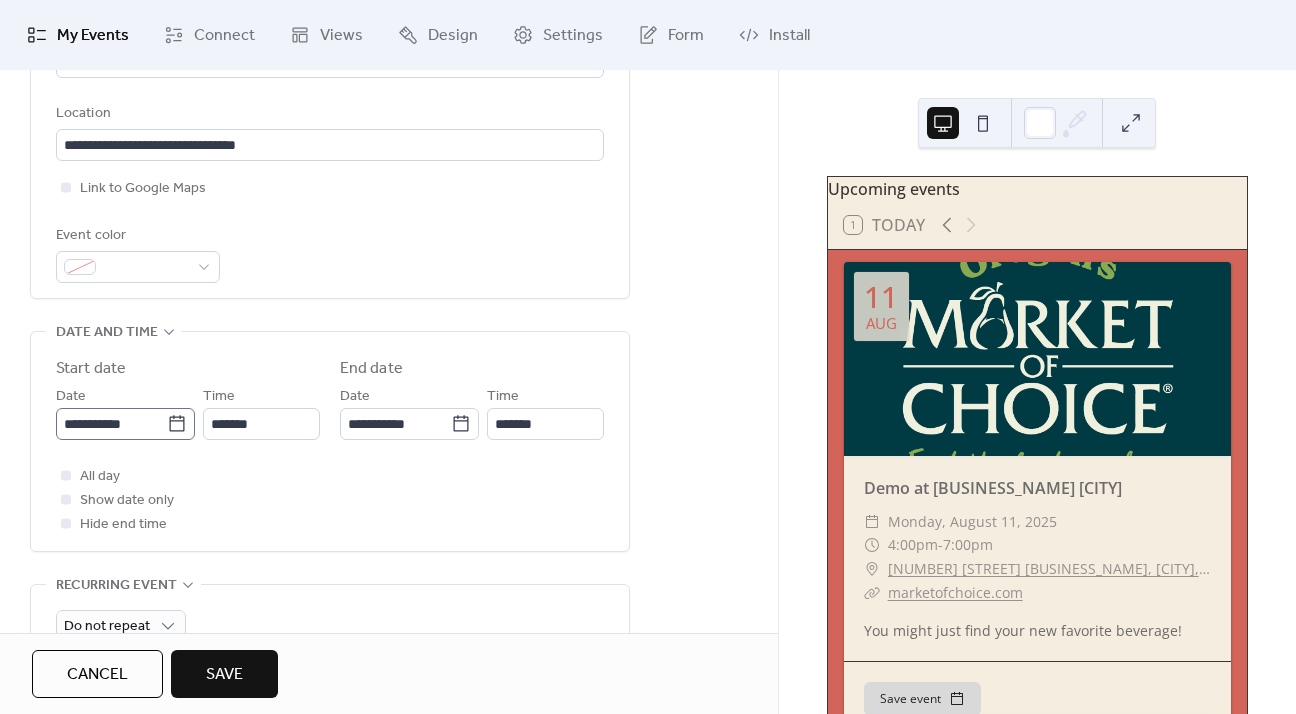 click 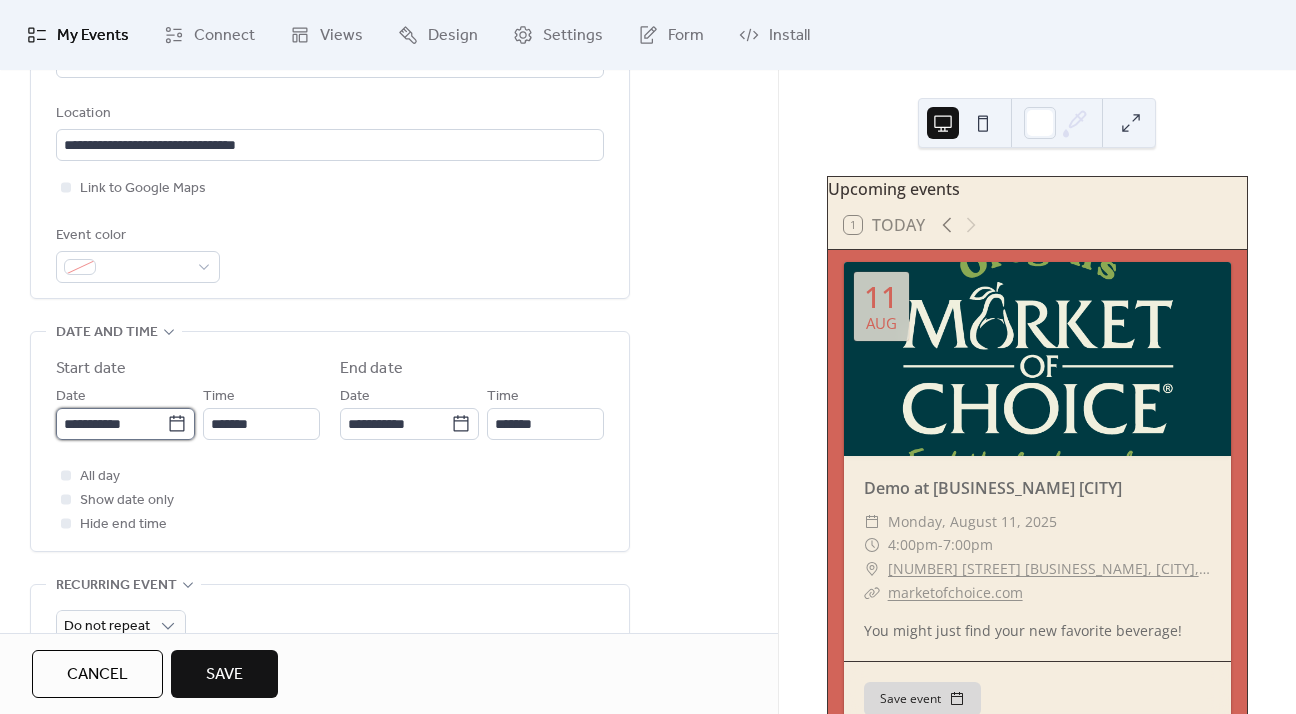 click on "**********" at bounding box center (111, 424) 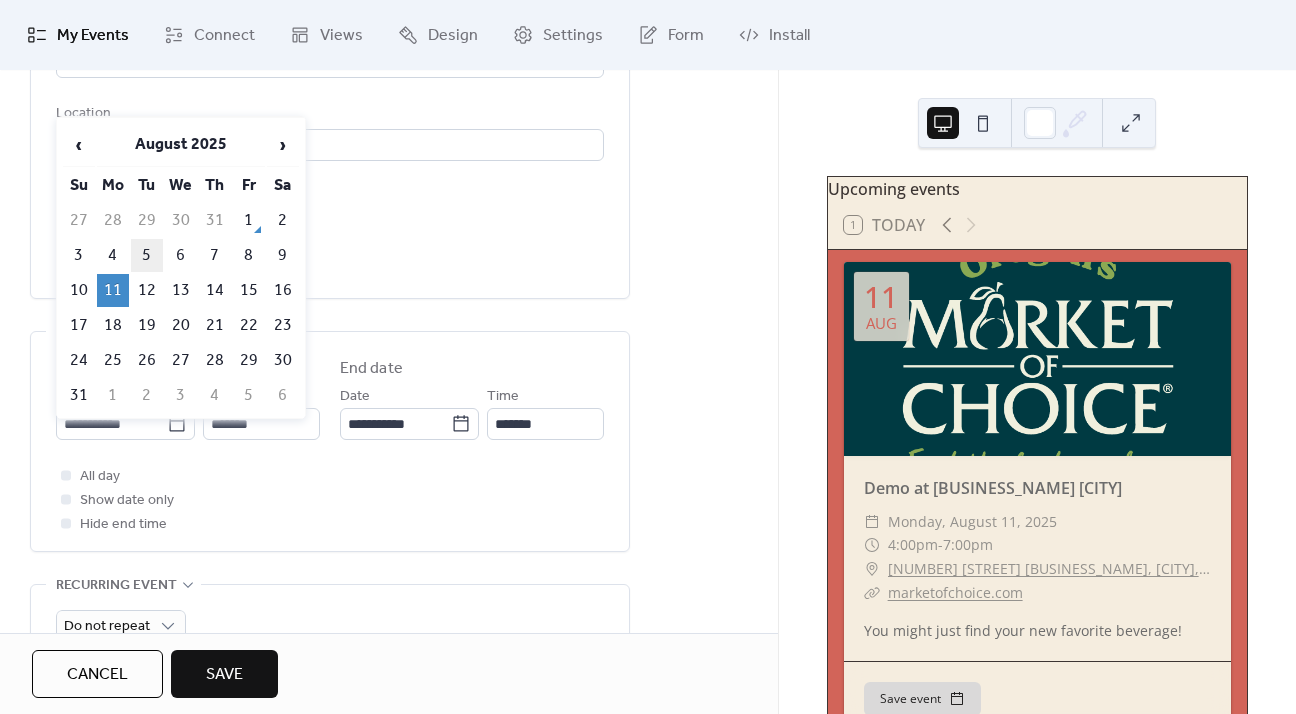 click on "5" at bounding box center (147, 255) 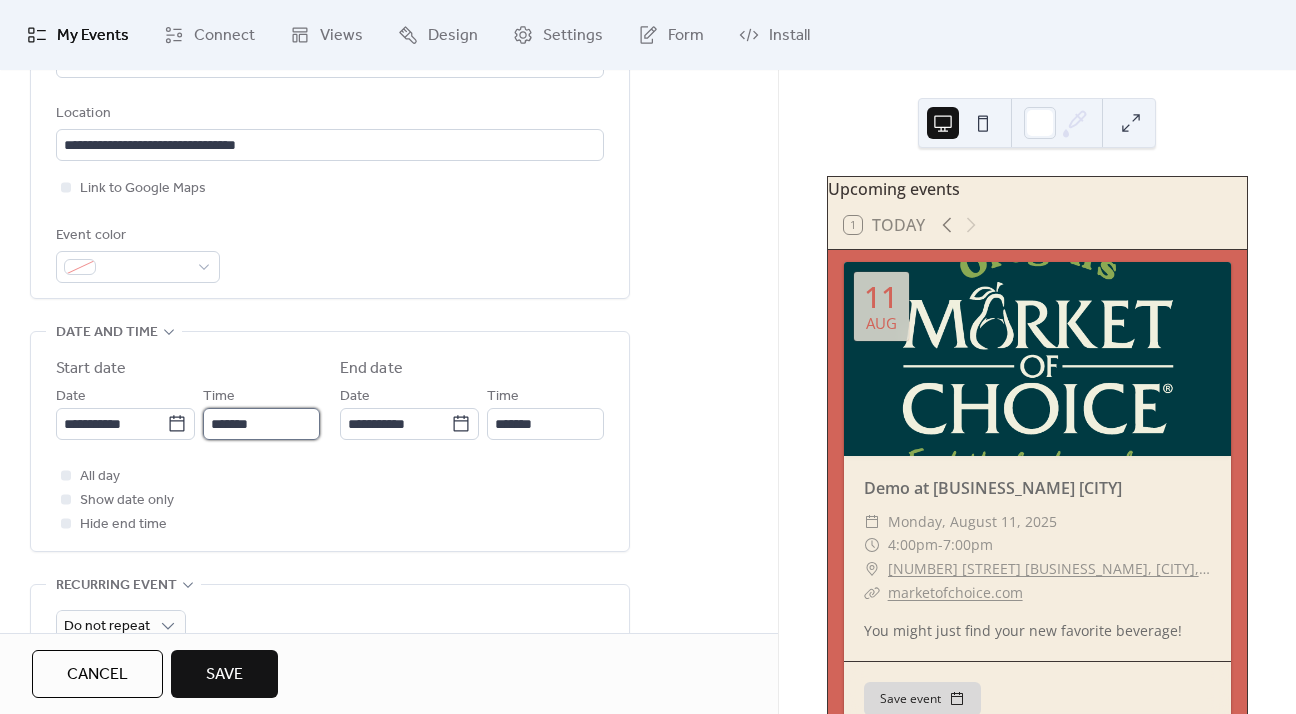 click on "*******" at bounding box center [261, 424] 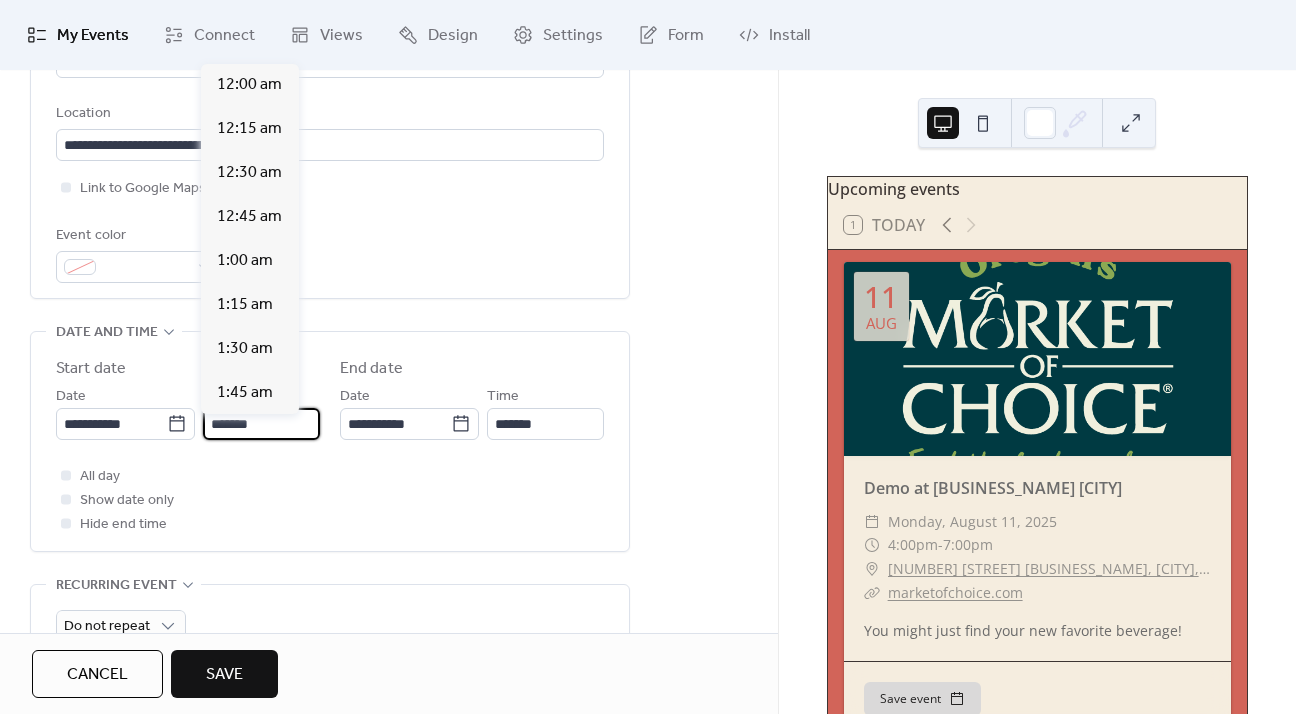 scroll, scrollTop: 2790, scrollLeft: 0, axis: vertical 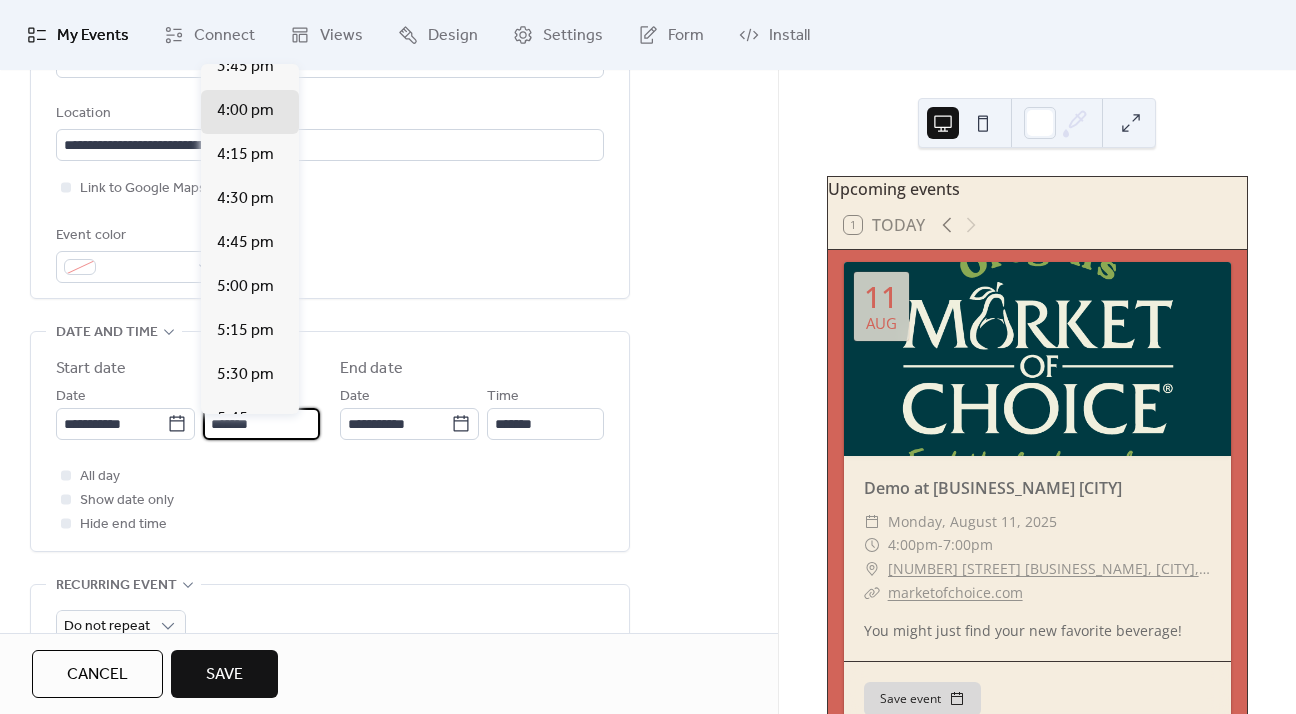 click on "*******" at bounding box center (261, 424) 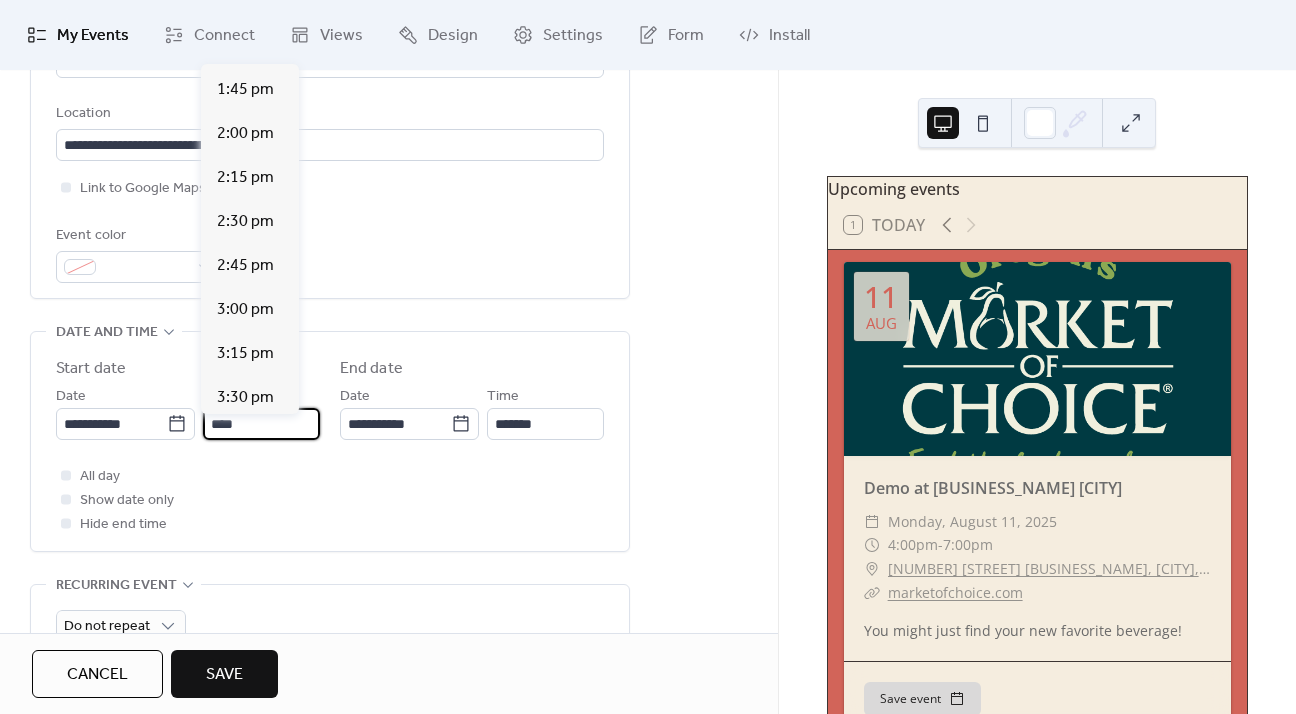 scroll, scrollTop: 2529, scrollLeft: 0, axis: vertical 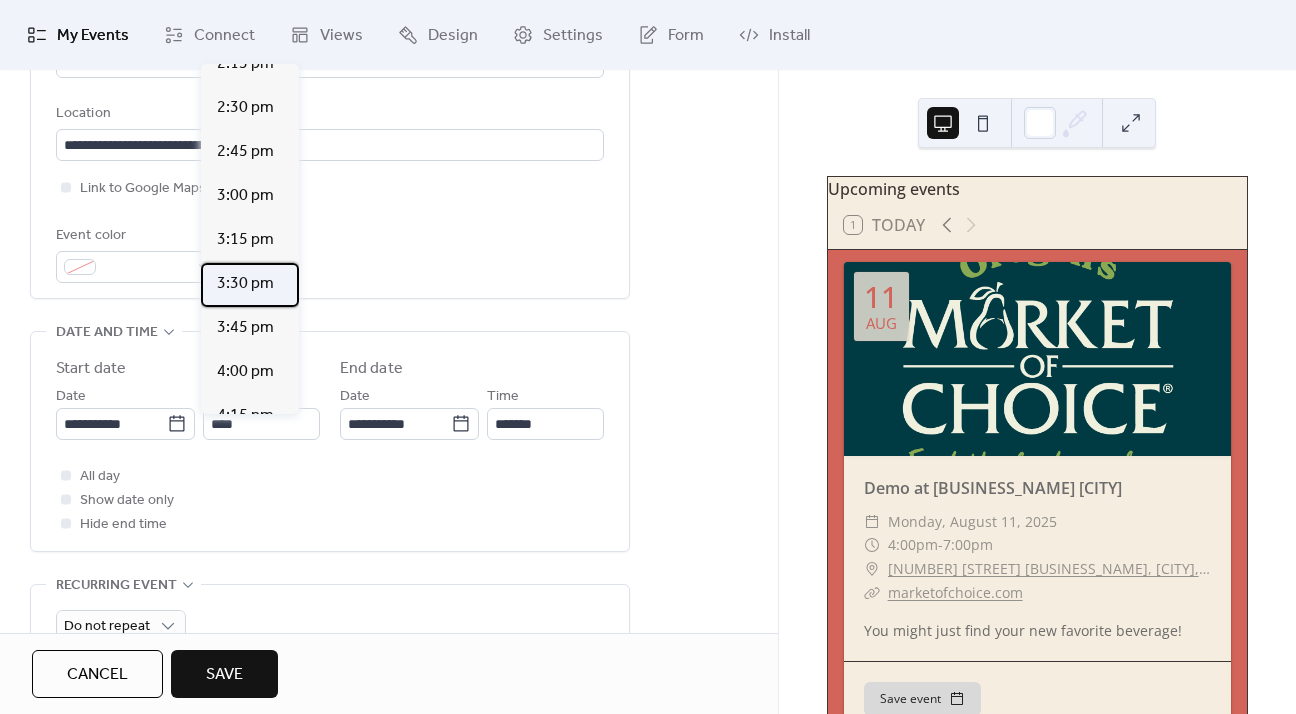 click on "3:30 pm" at bounding box center [245, 284] 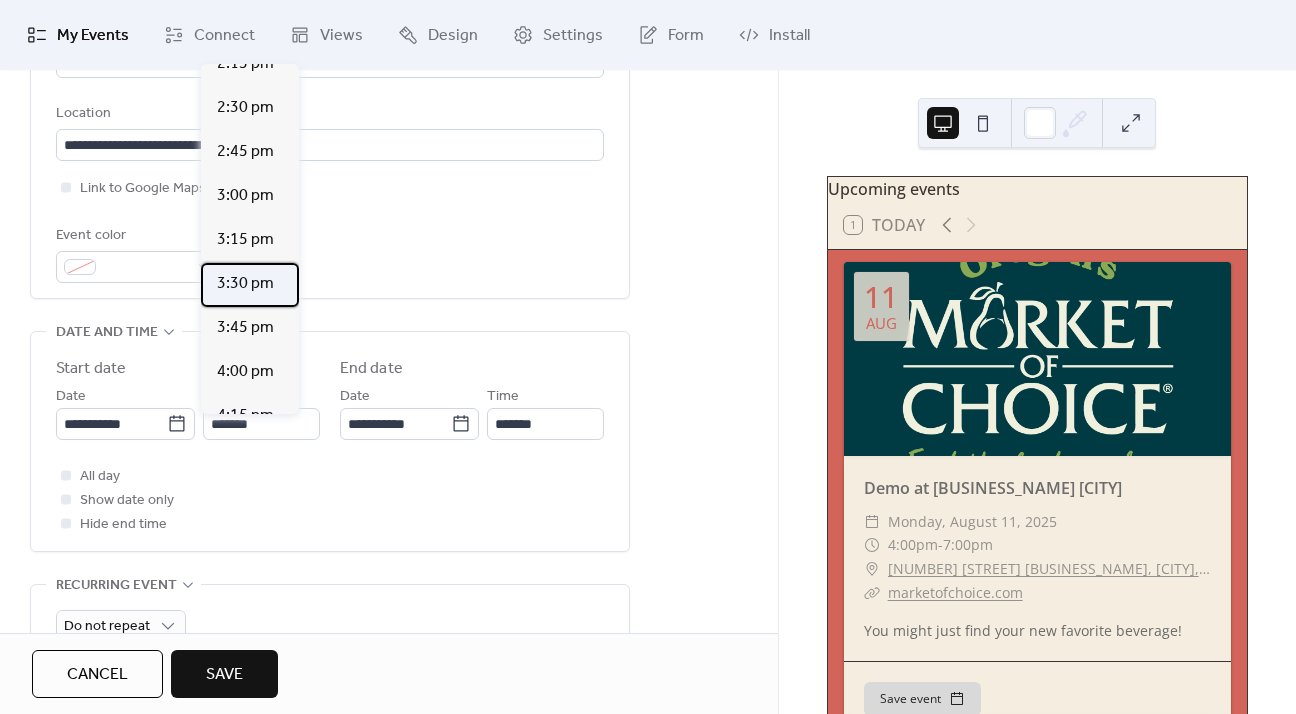 type on "*******" 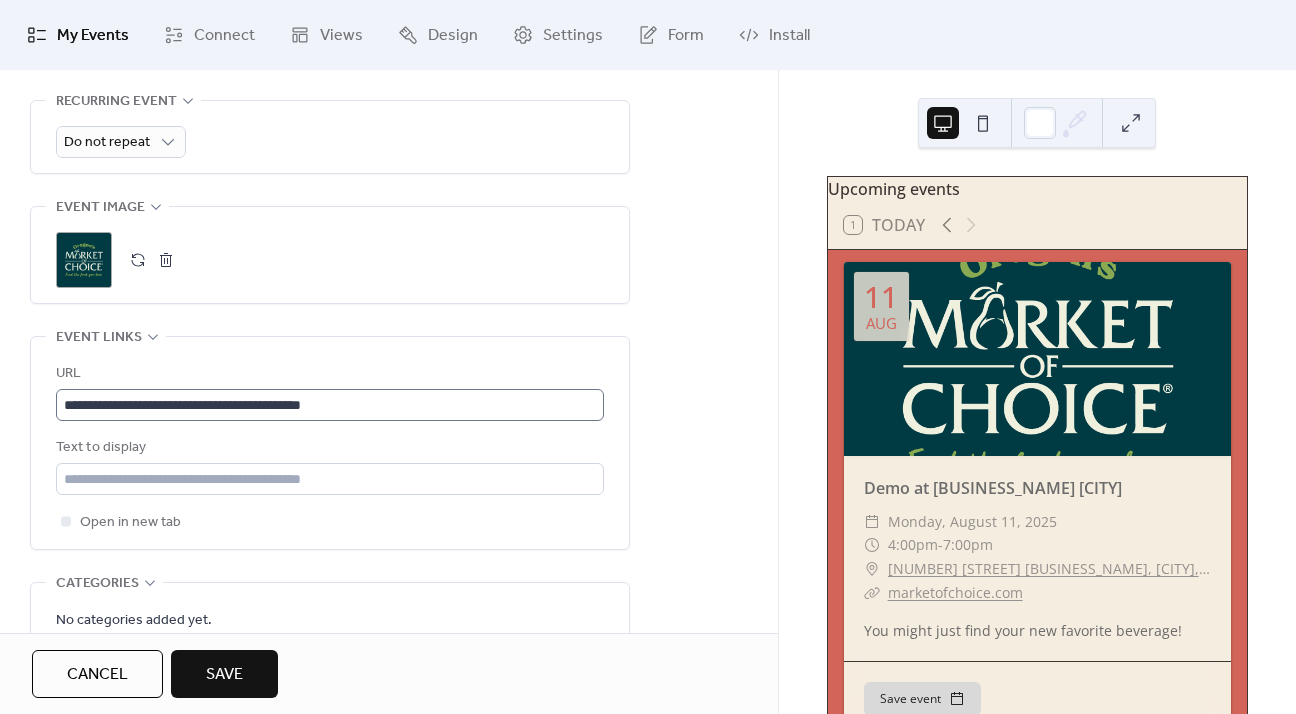 scroll, scrollTop: 936, scrollLeft: 0, axis: vertical 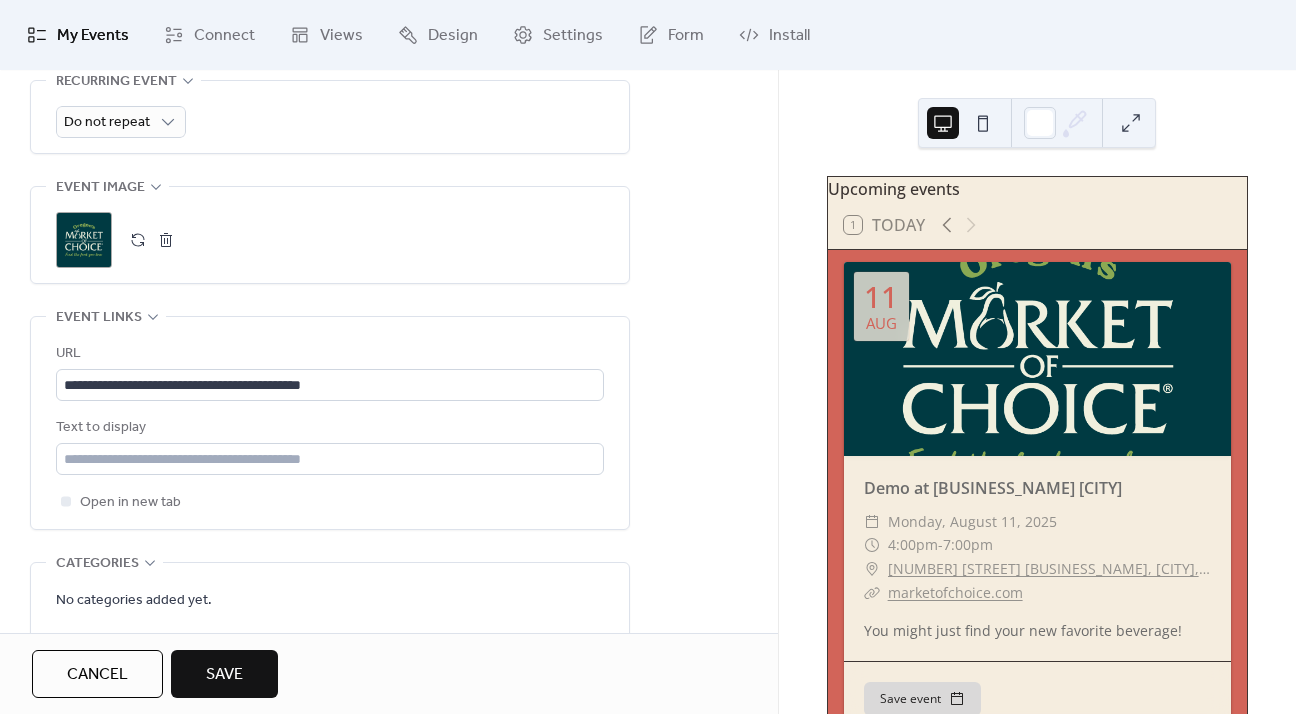 click at bounding box center [166, 240] 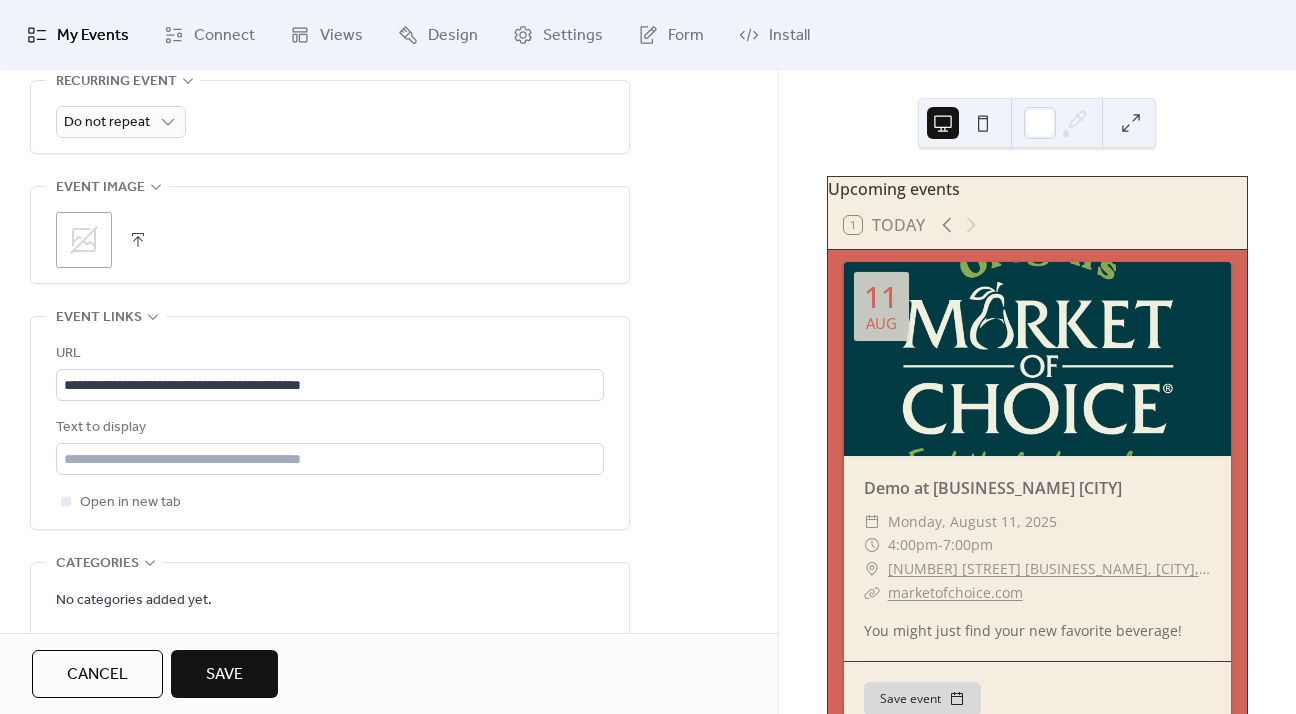click at bounding box center (138, 240) 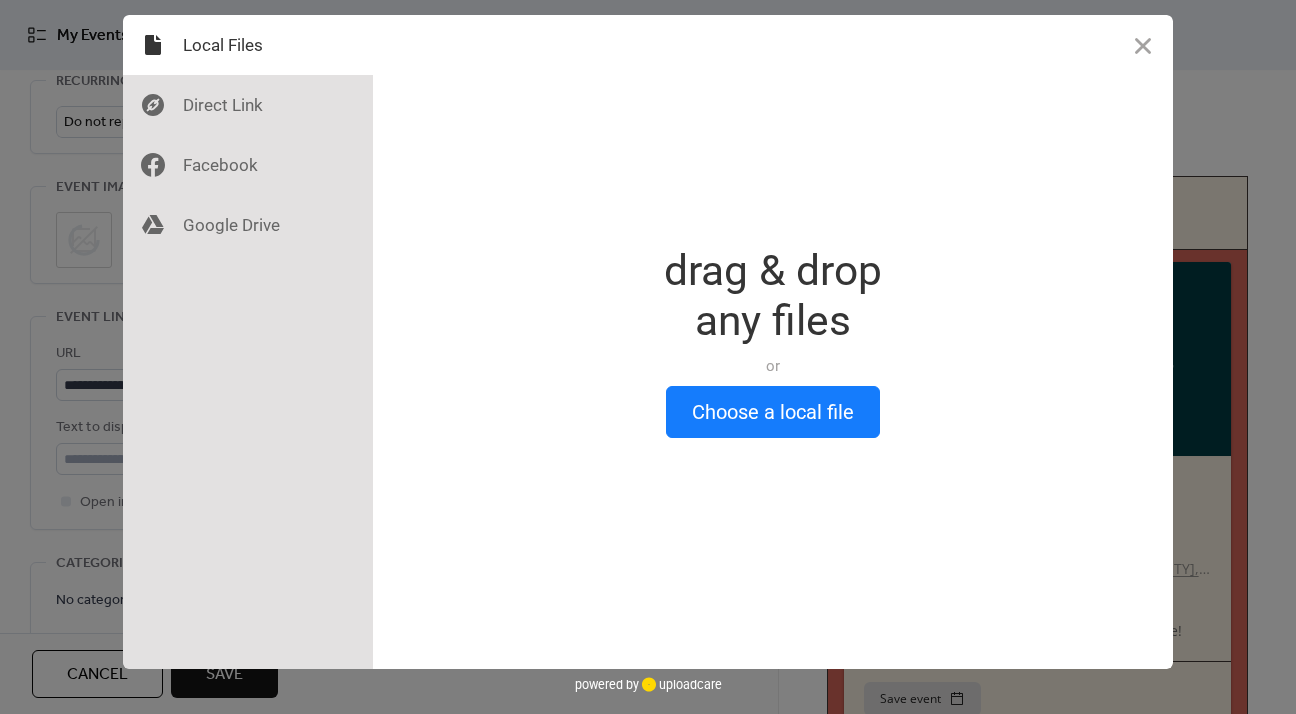 scroll, scrollTop: 936, scrollLeft: 0, axis: vertical 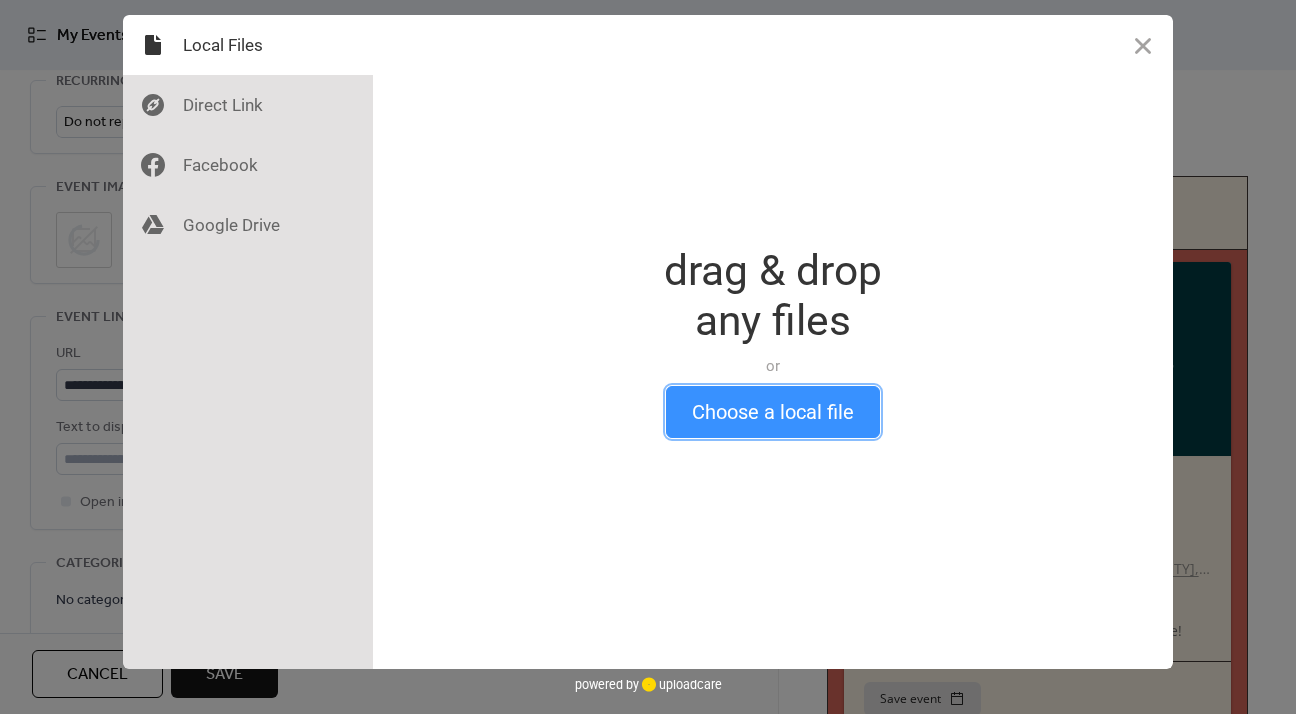 click on "Choose a local file" at bounding box center [773, 412] 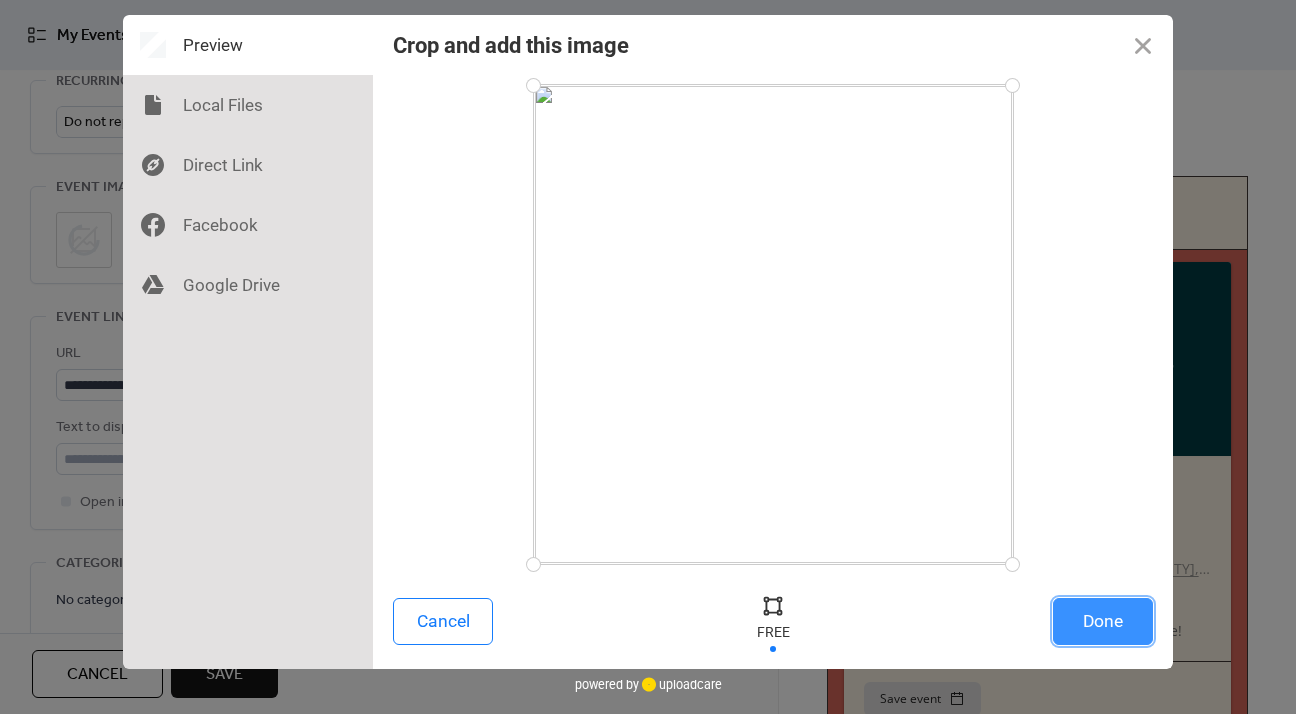 click on "Done" at bounding box center (1103, 621) 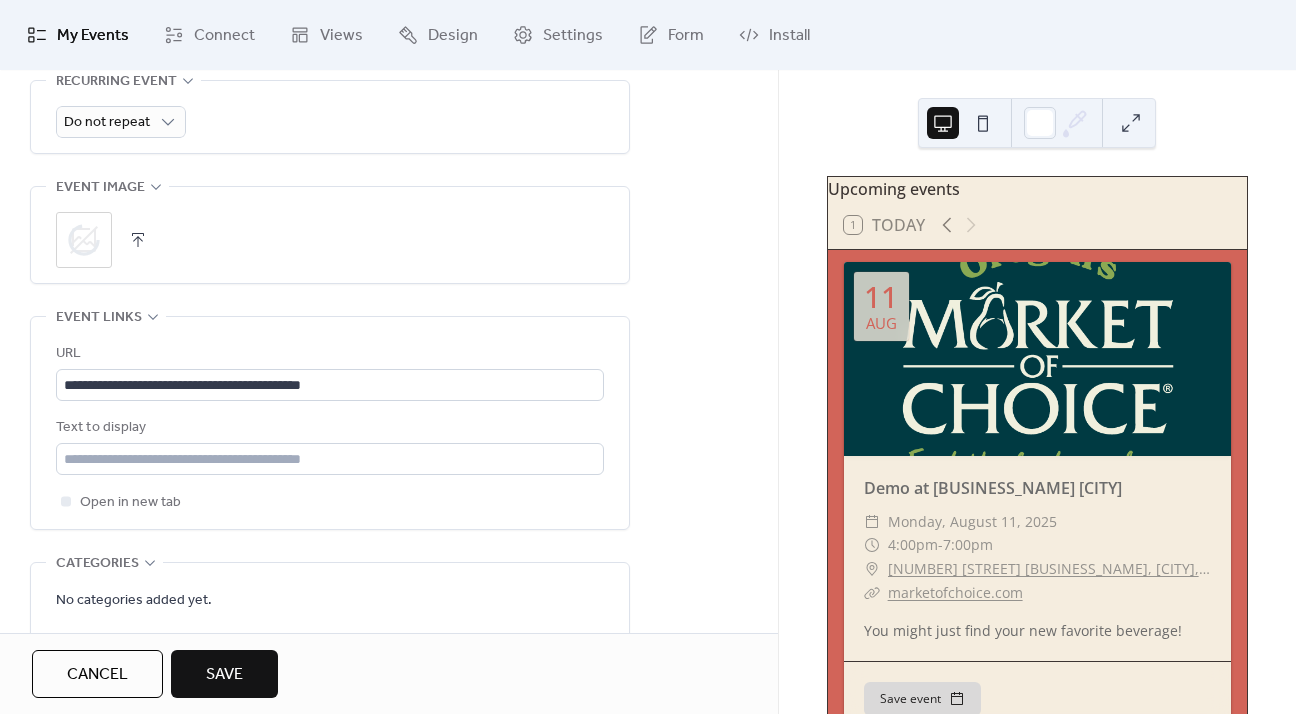 scroll, scrollTop: 936, scrollLeft: 0, axis: vertical 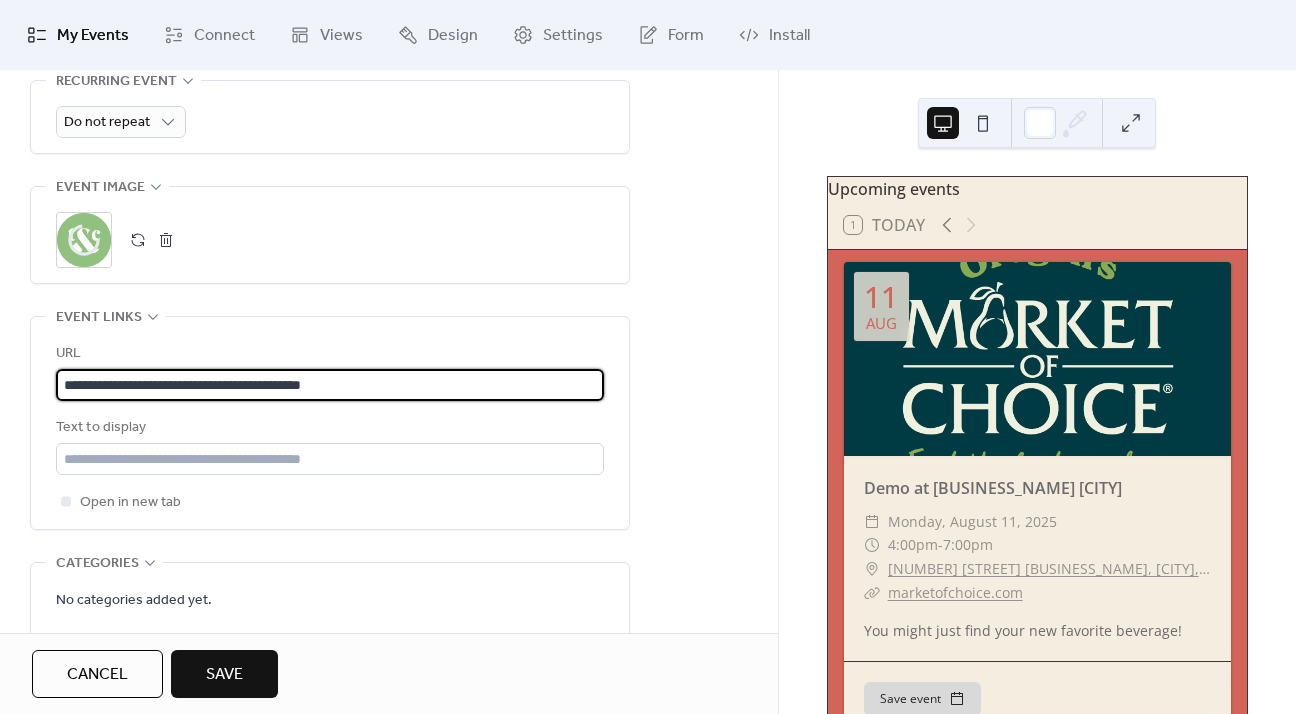 click on "**********" at bounding box center (330, 385) 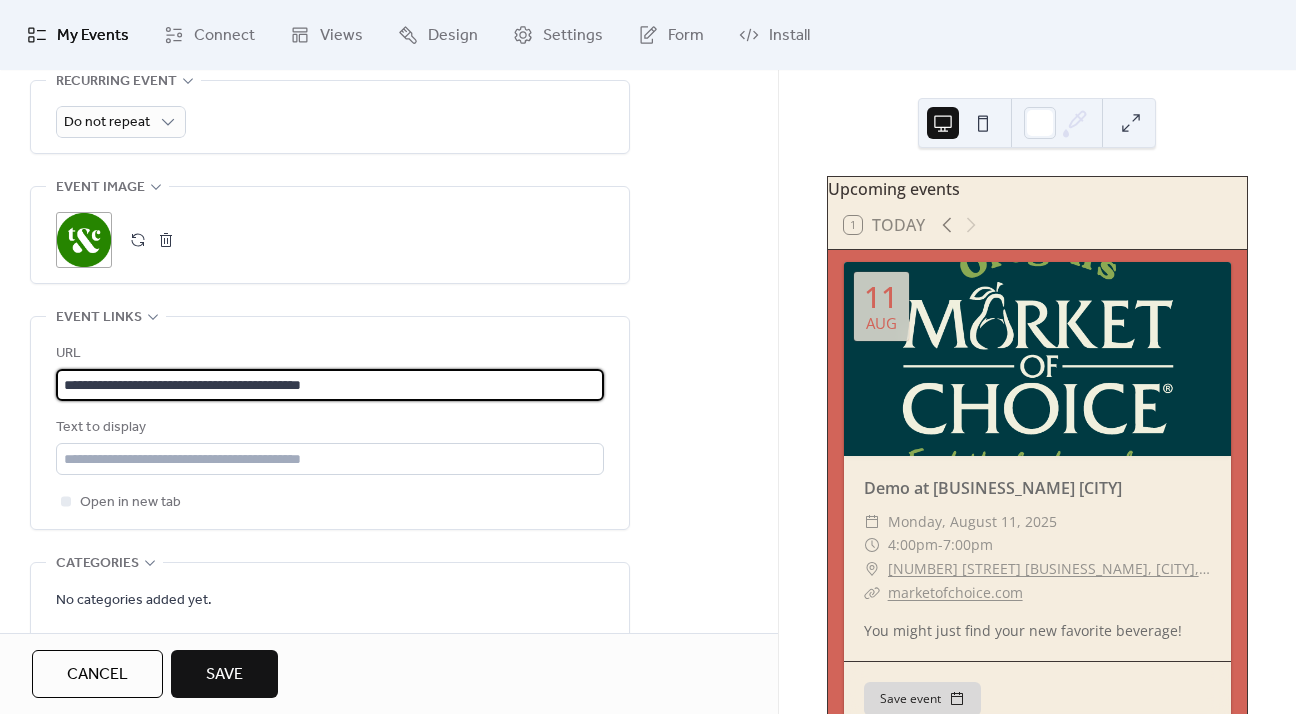 click on "**********" at bounding box center (330, 385) 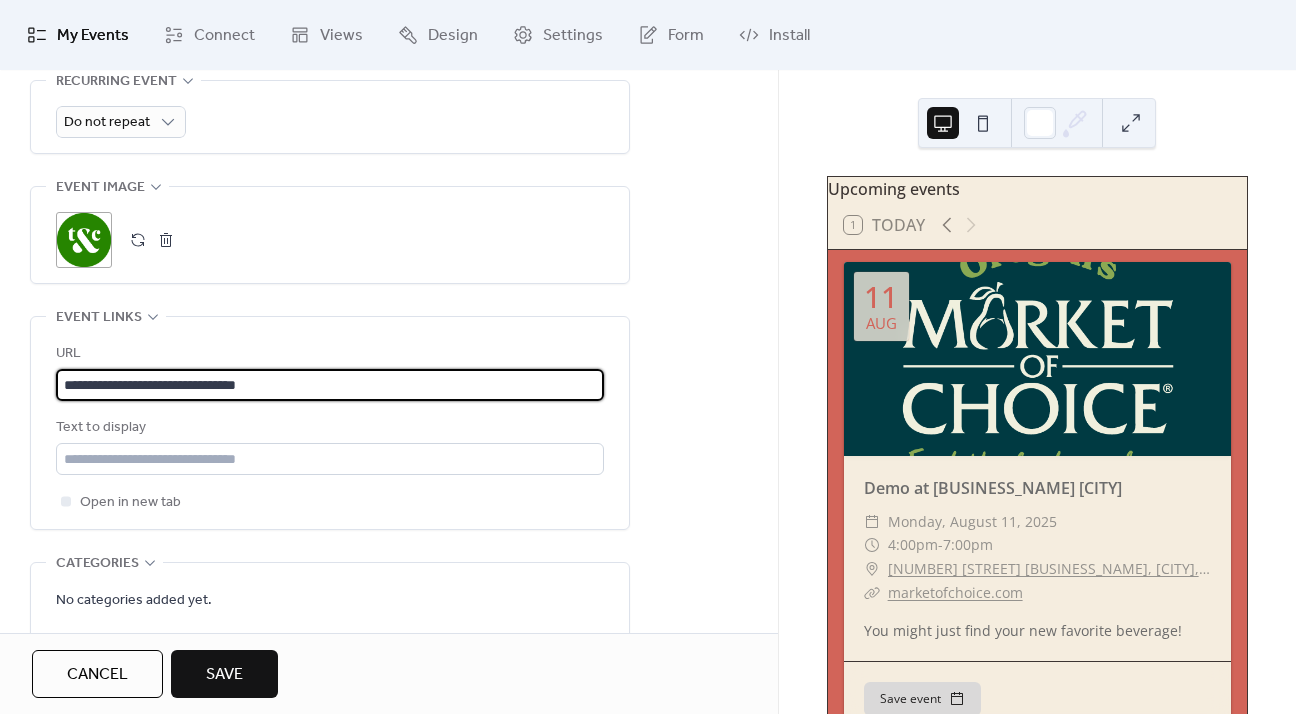 drag, startPoint x: 299, startPoint y: 392, endPoint x: -116, endPoint y: 386, distance: 415.04337 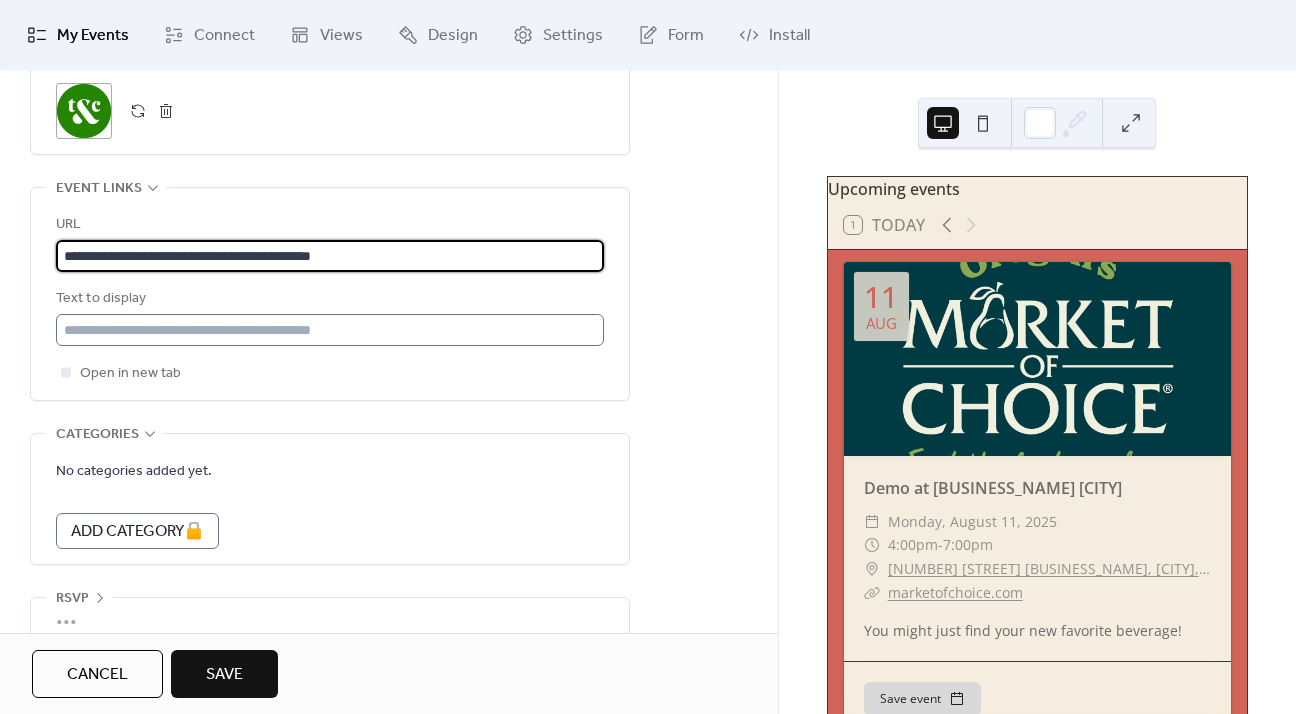 scroll, scrollTop: 1105, scrollLeft: 0, axis: vertical 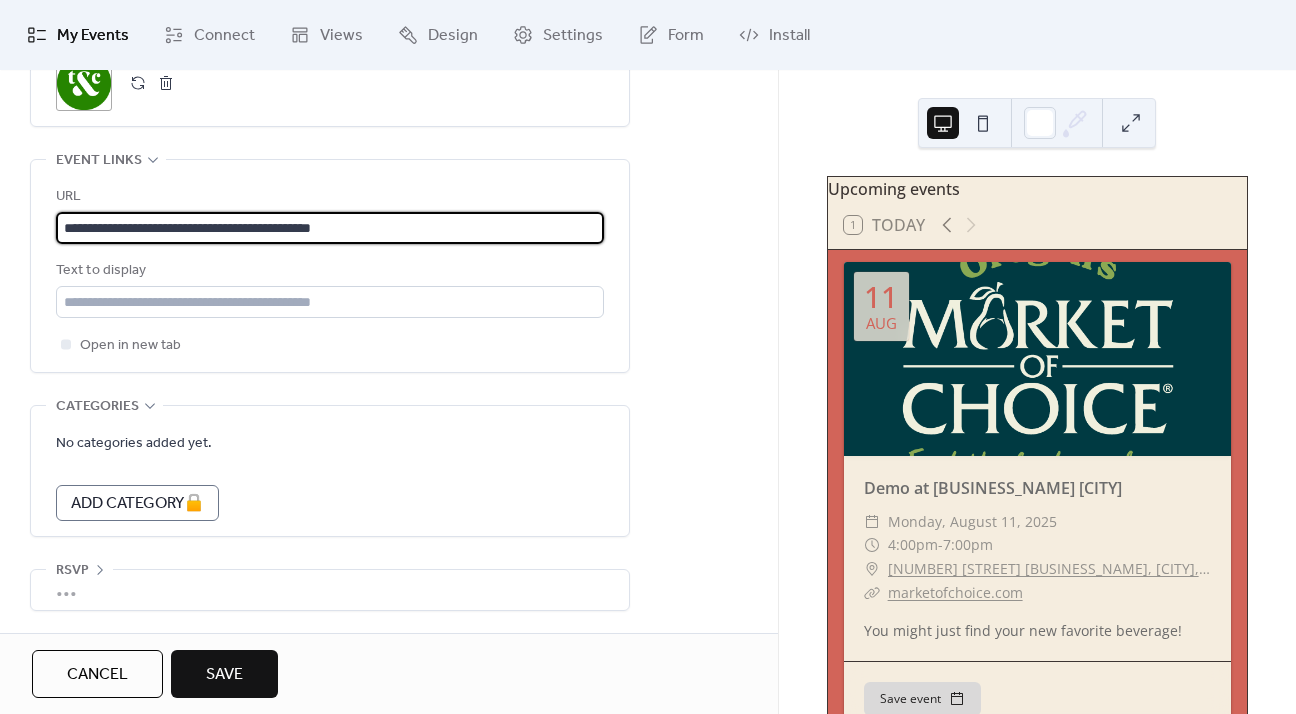 type on "**********" 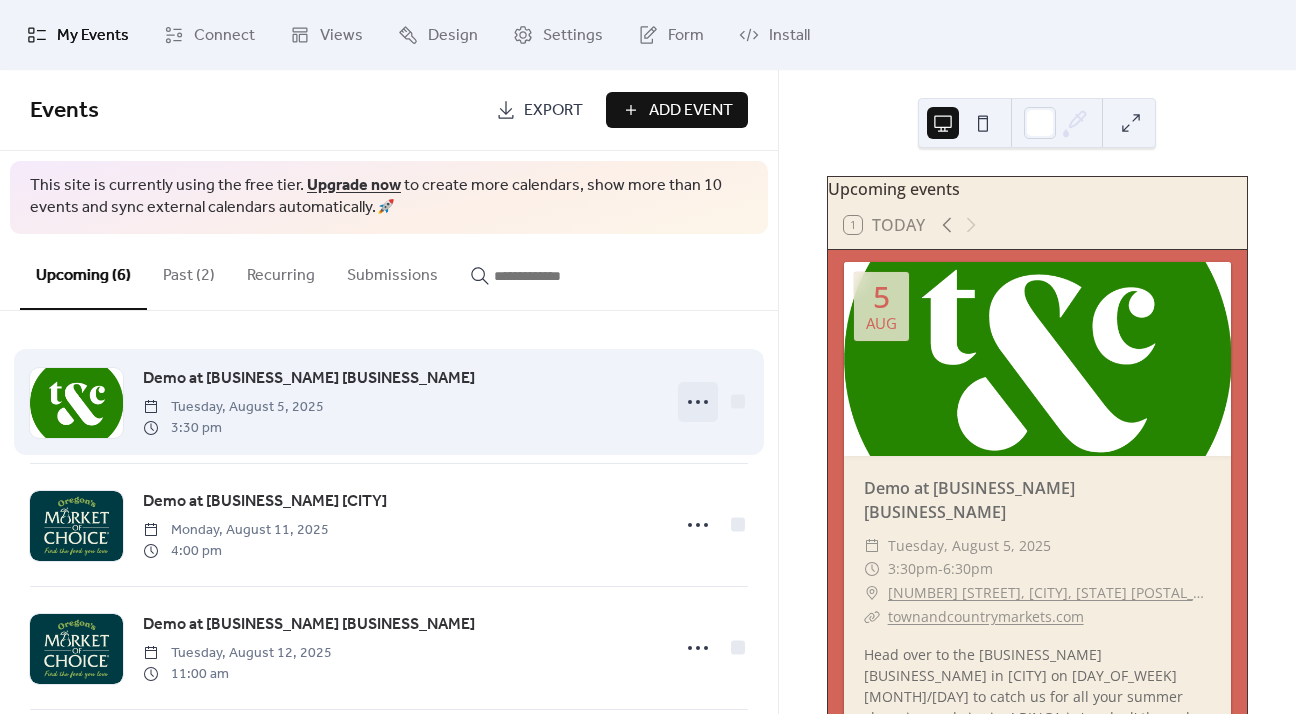 click 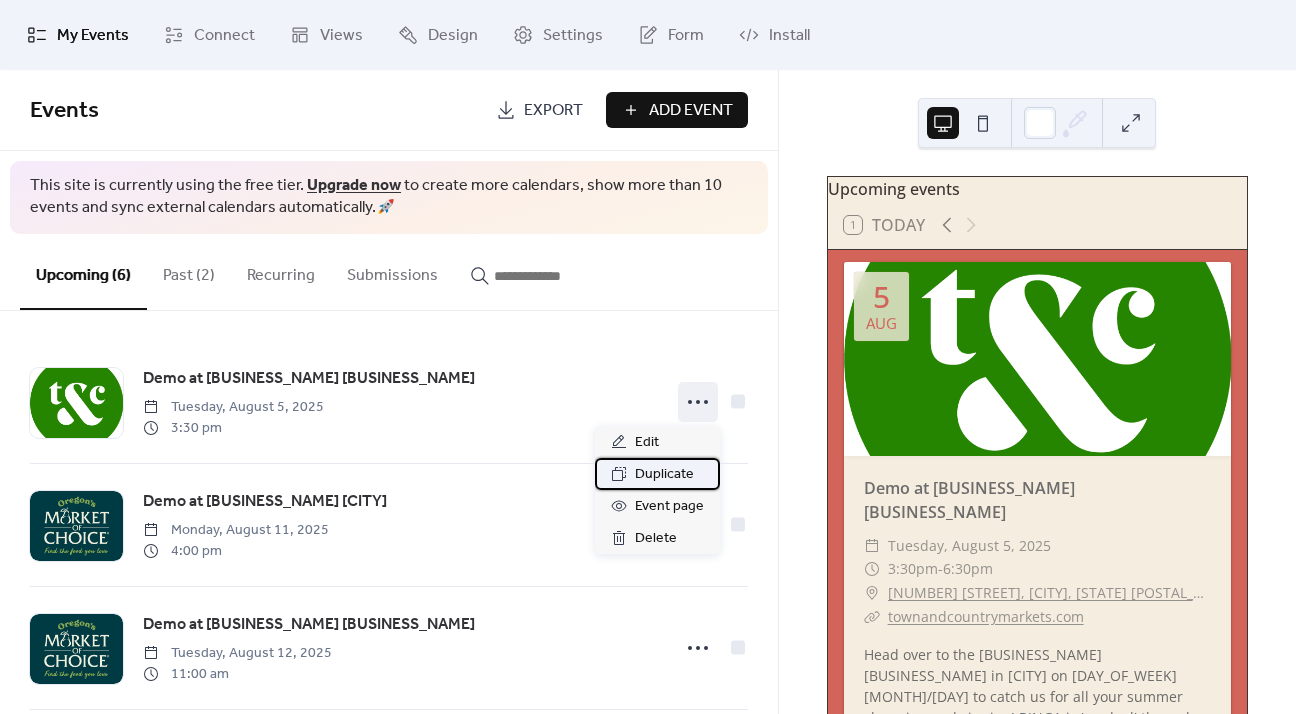 click on "Duplicate" at bounding box center (664, 475) 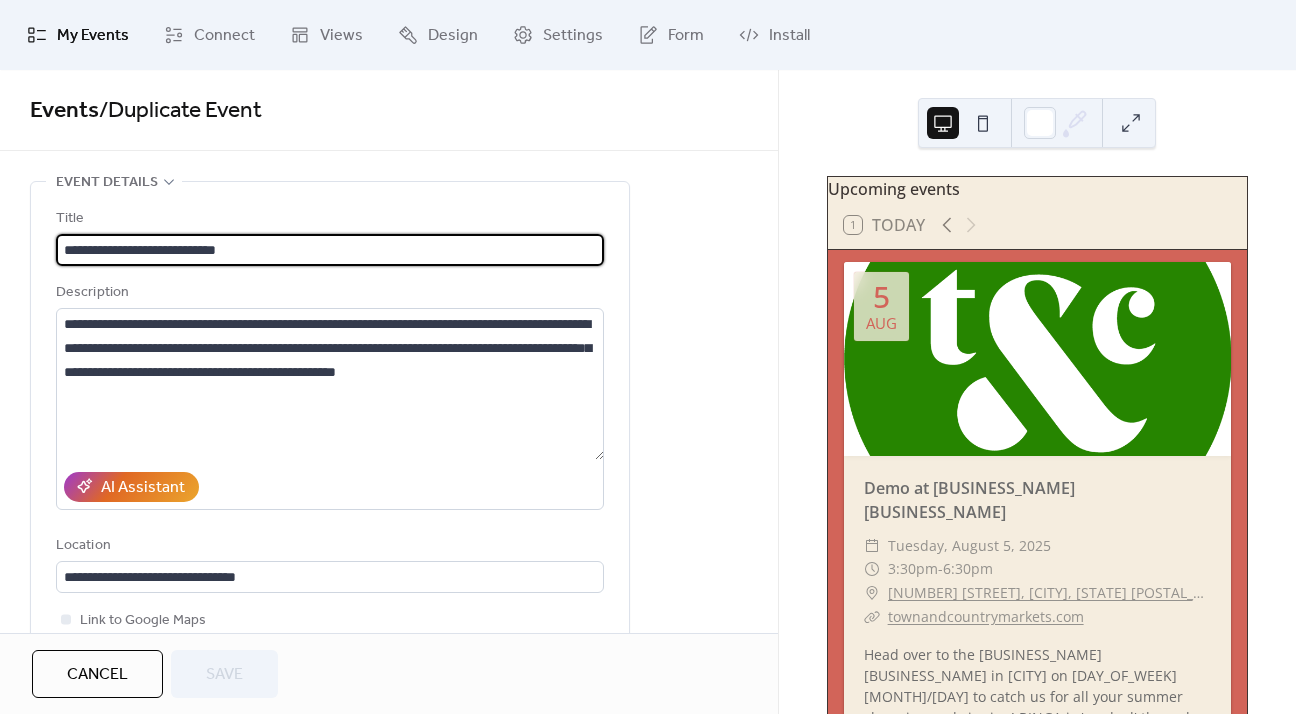 drag, startPoint x: 266, startPoint y: 253, endPoint x: 18, endPoint y: 238, distance: 248.45322 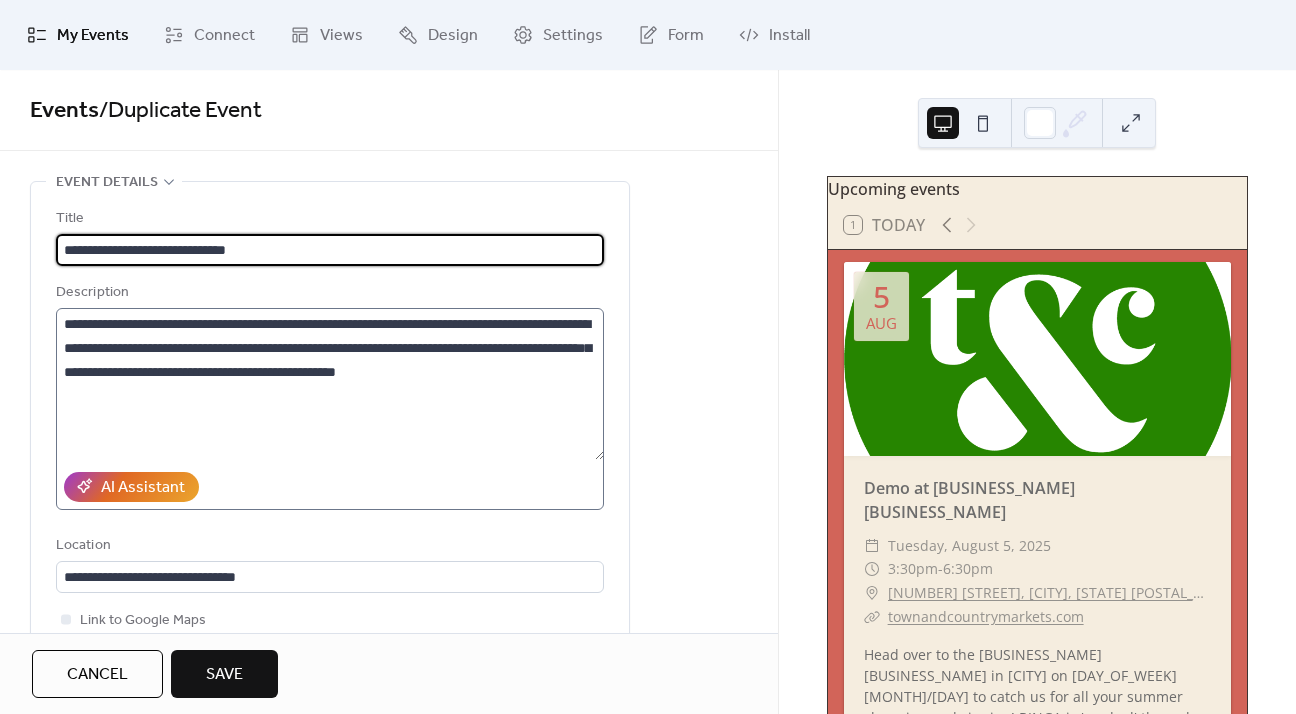 type on "**********" 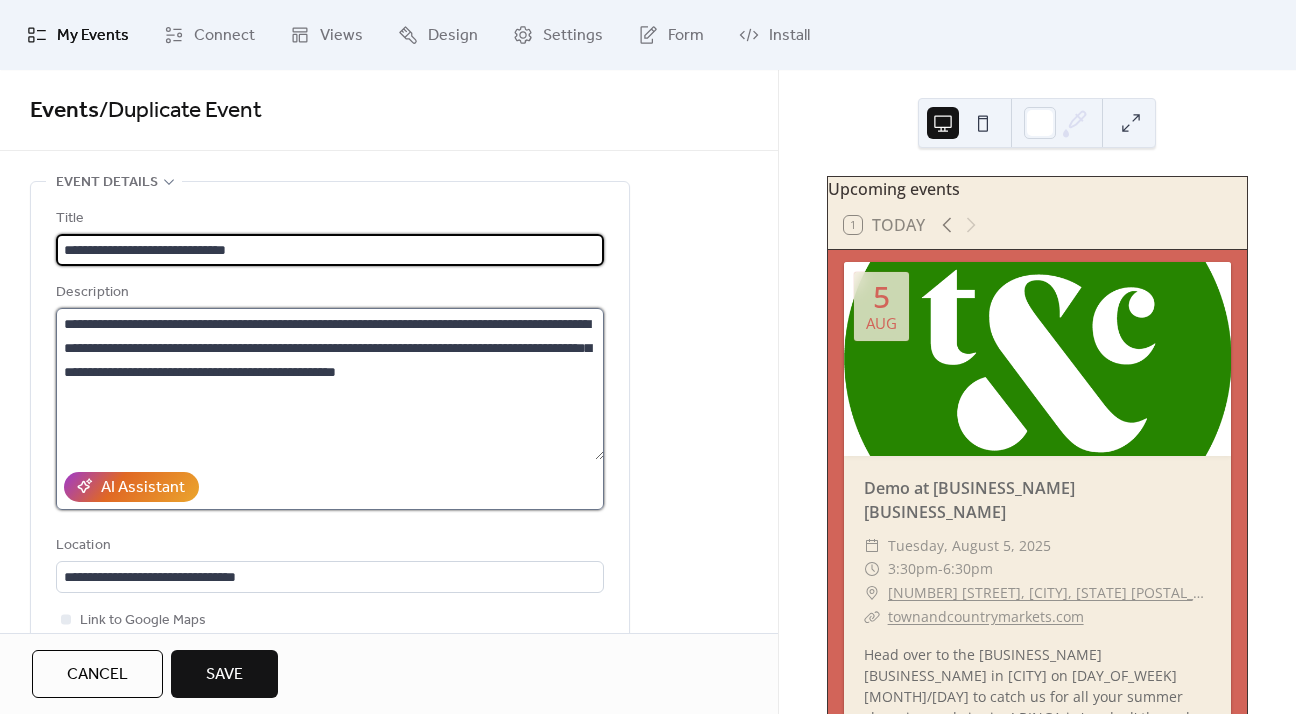 click on "**********" at bounding box center (330, 384) 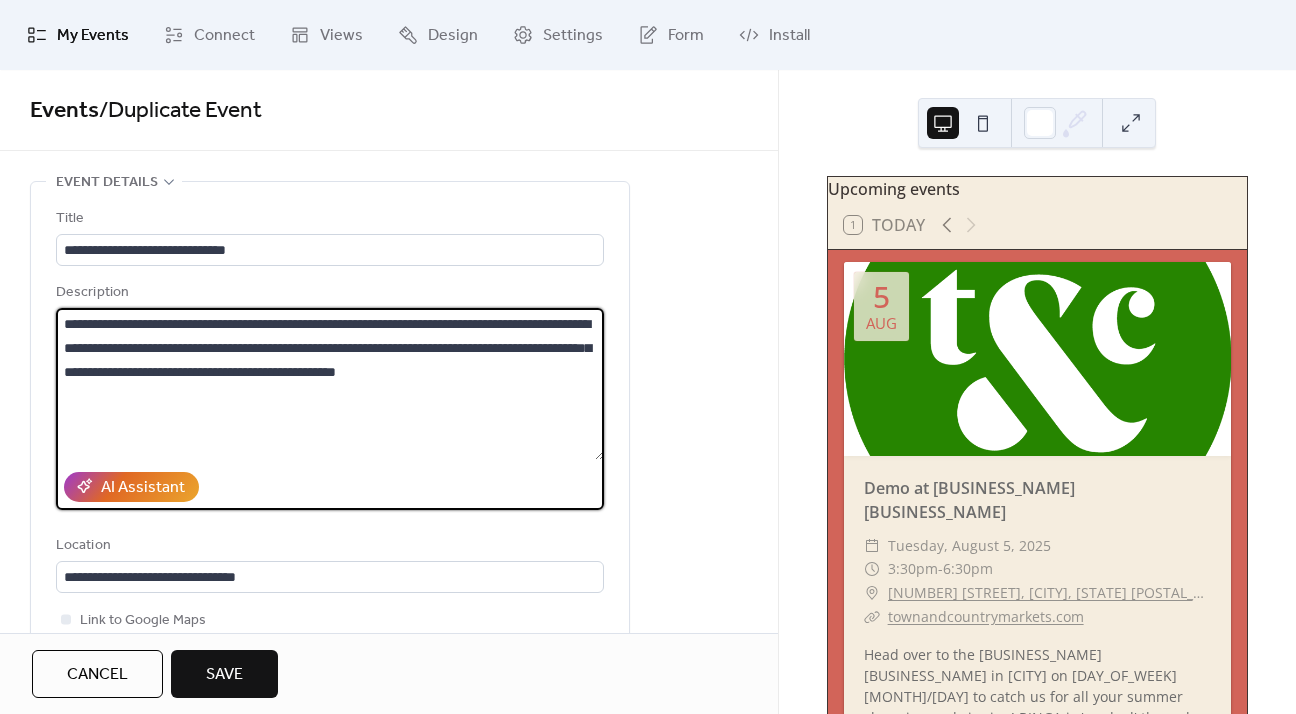 click on "**********" at bounding box center [330, 384] 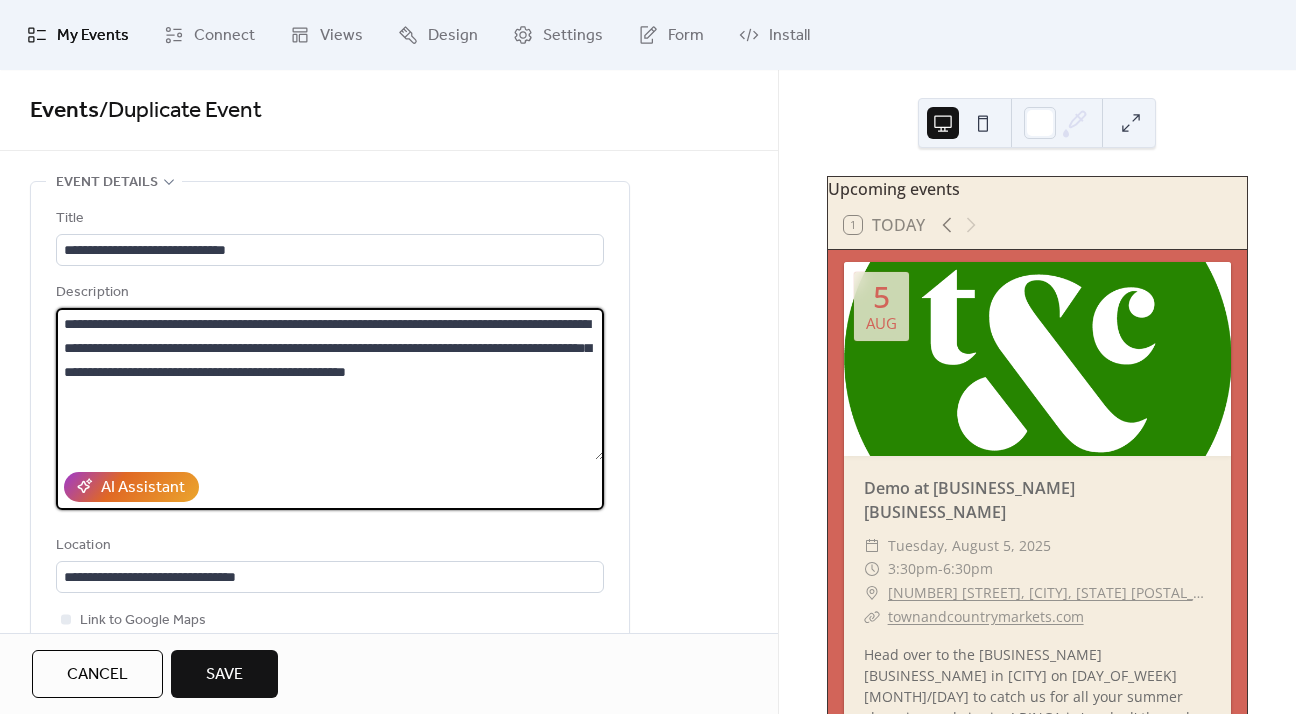 click on "**********" at bounding box center (330, 384) 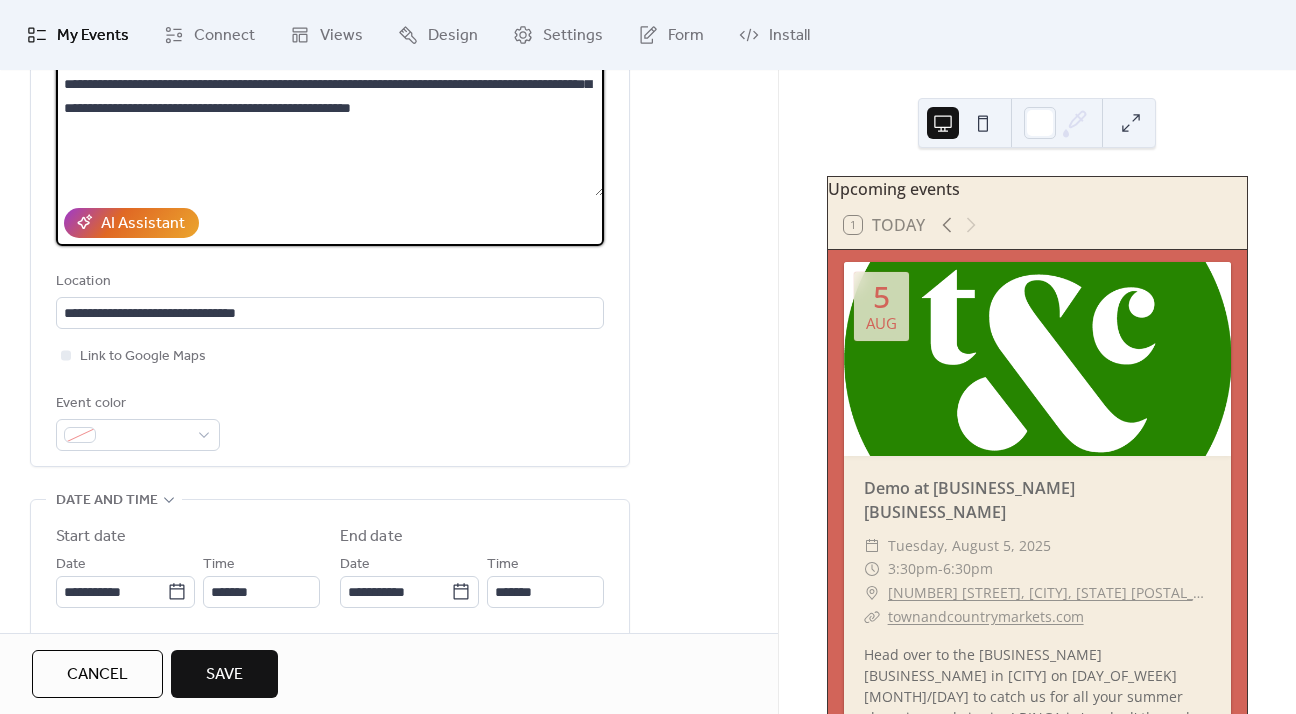 scroll, scrollTop: 288, scrollLeft: 0, axis: vertical 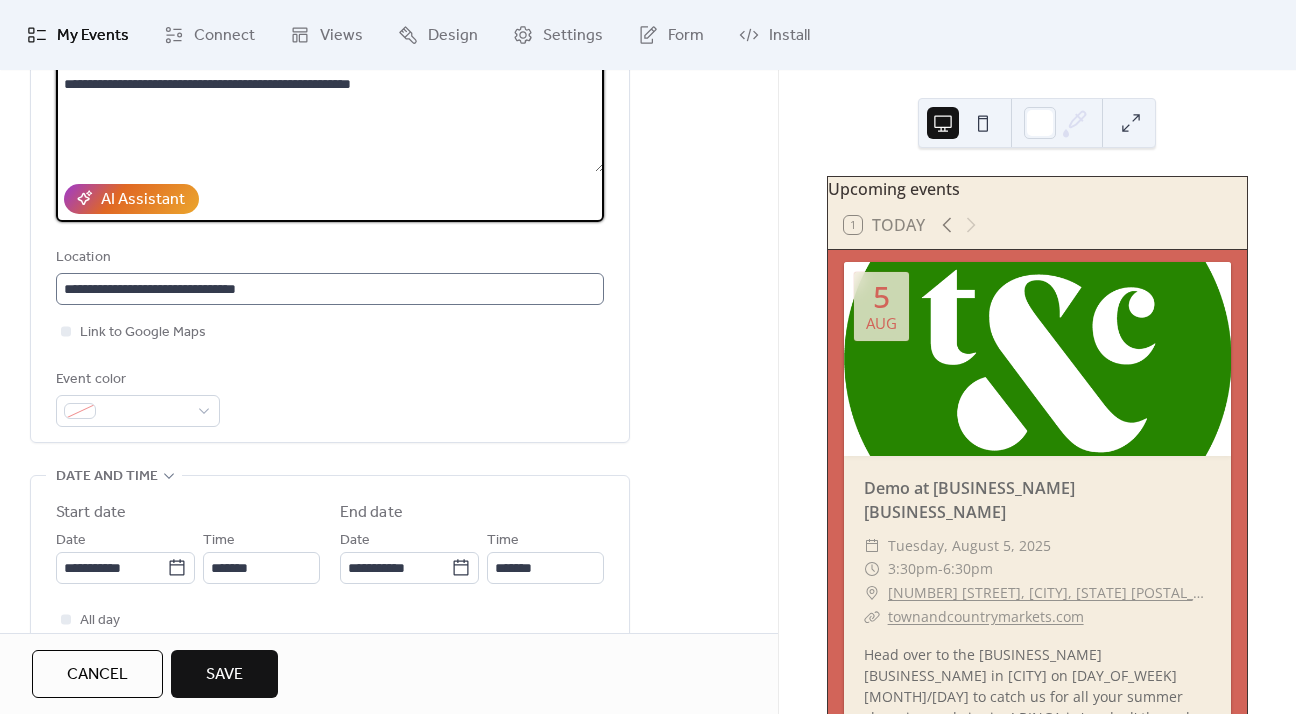 type on "**********" 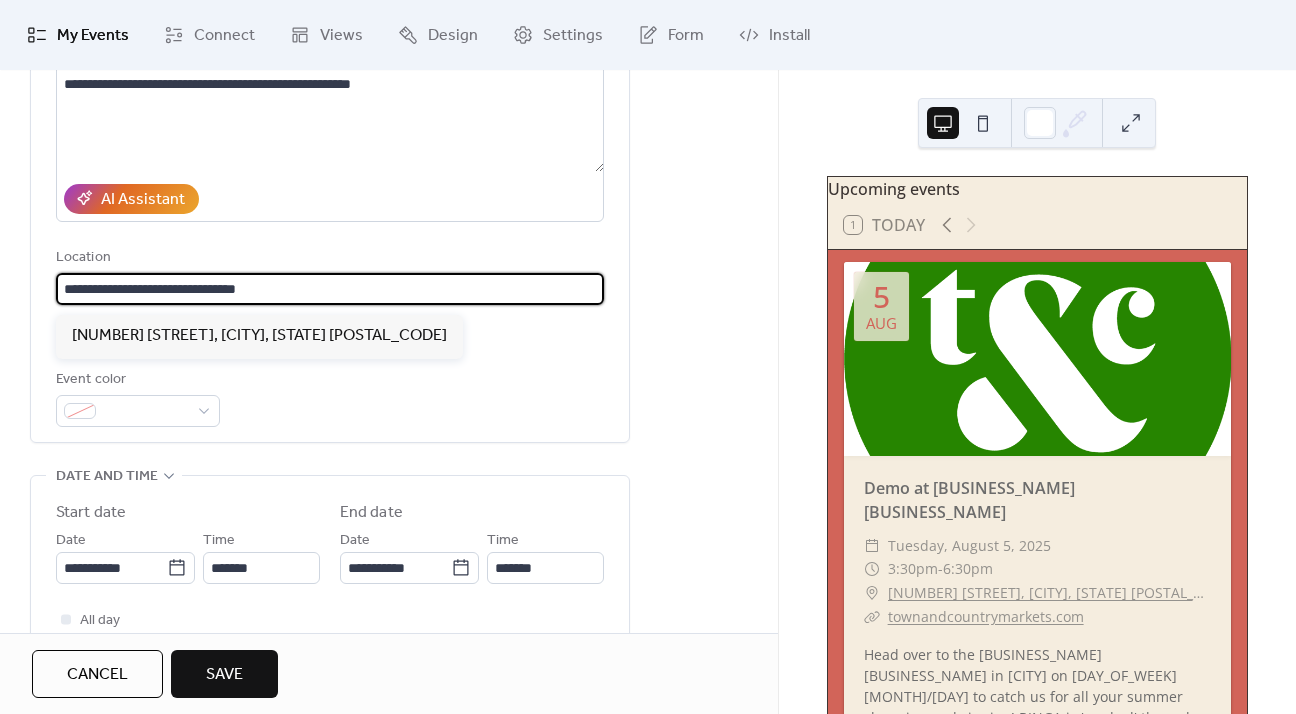 drag, startPoint x: 314, startPoint y: 289, endPoint x: -14, endPoint y: 290, distance: 328.00153 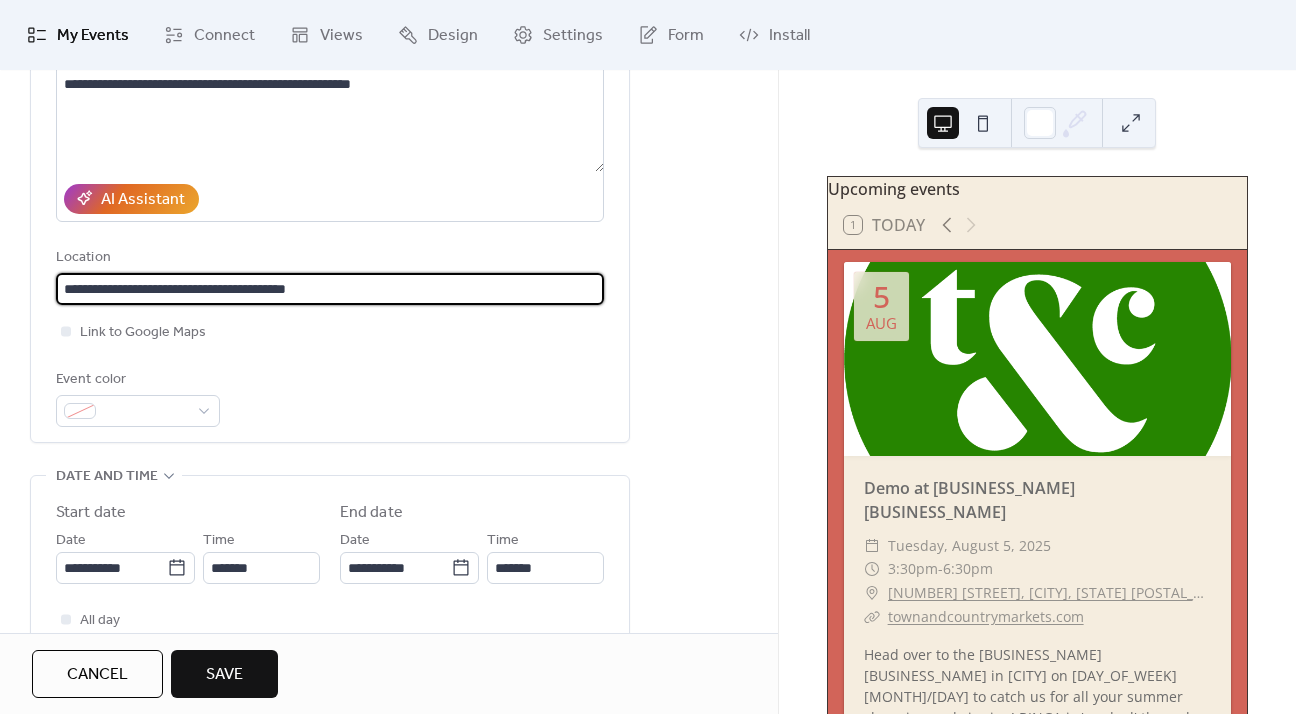 type on "**********" 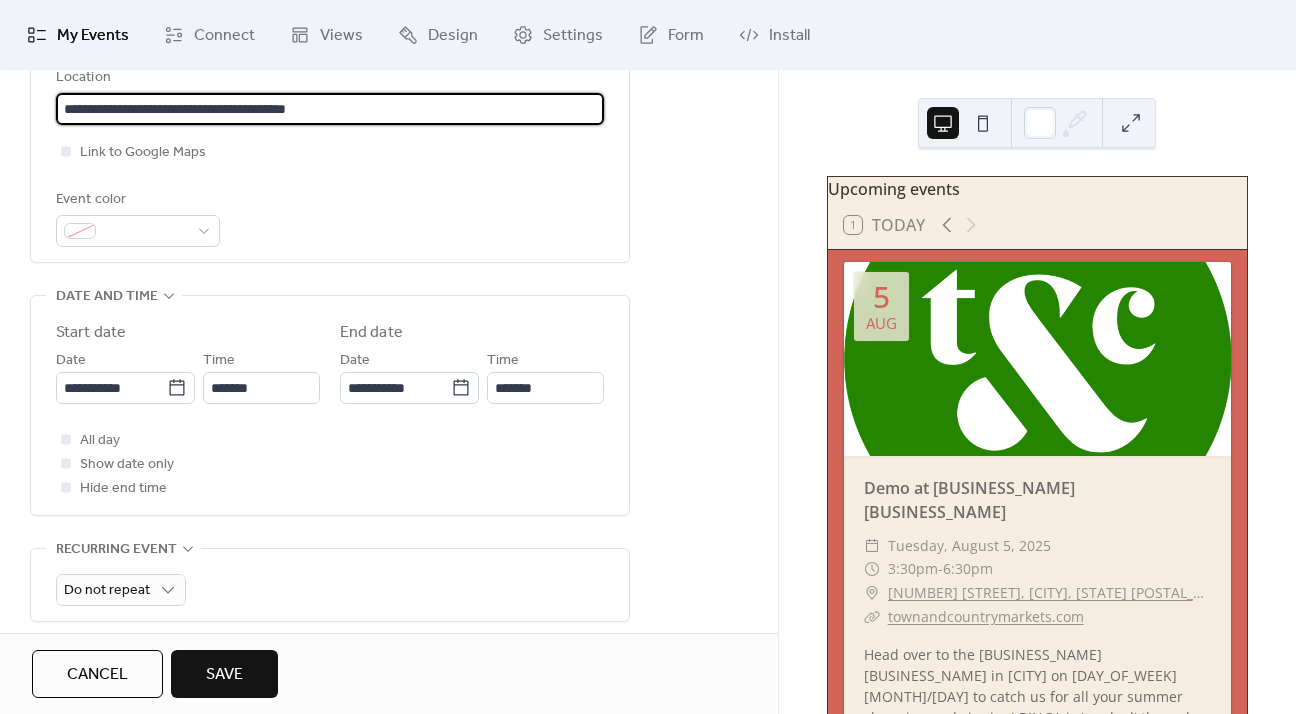 scroll, scrollTop: 504, scrollLeft: 0, axis: vertical 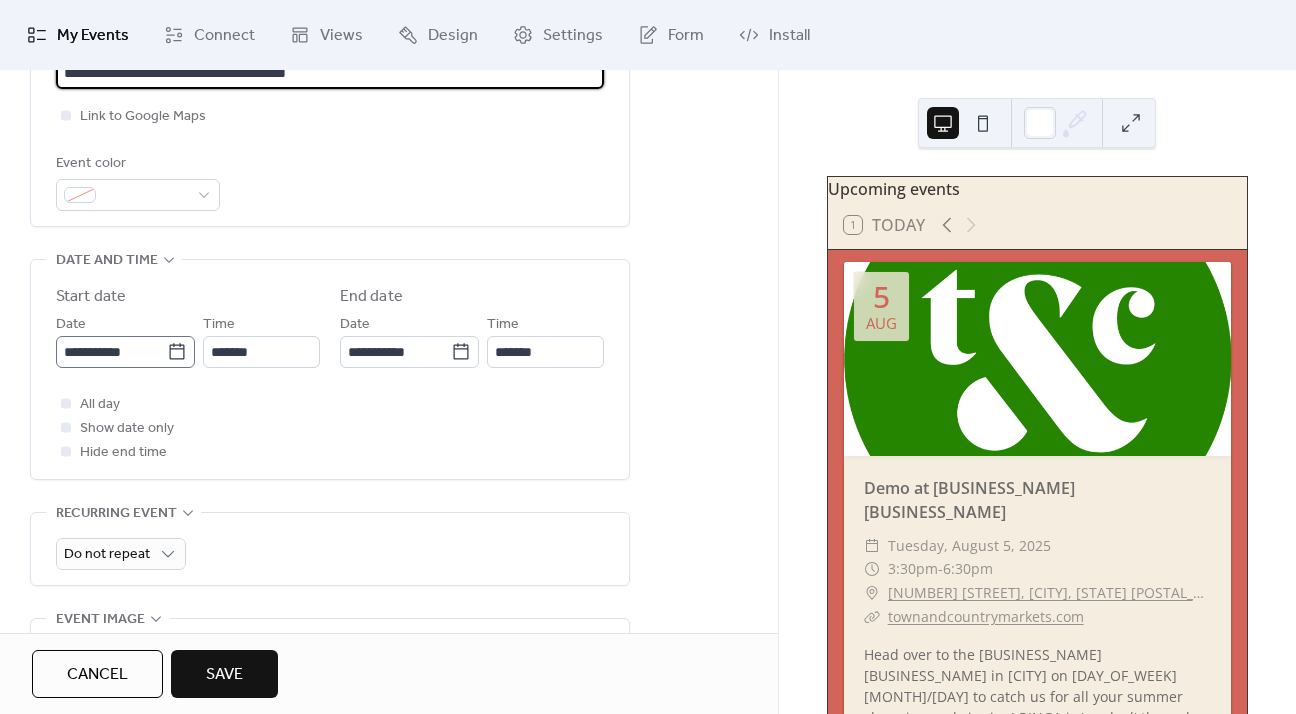 type 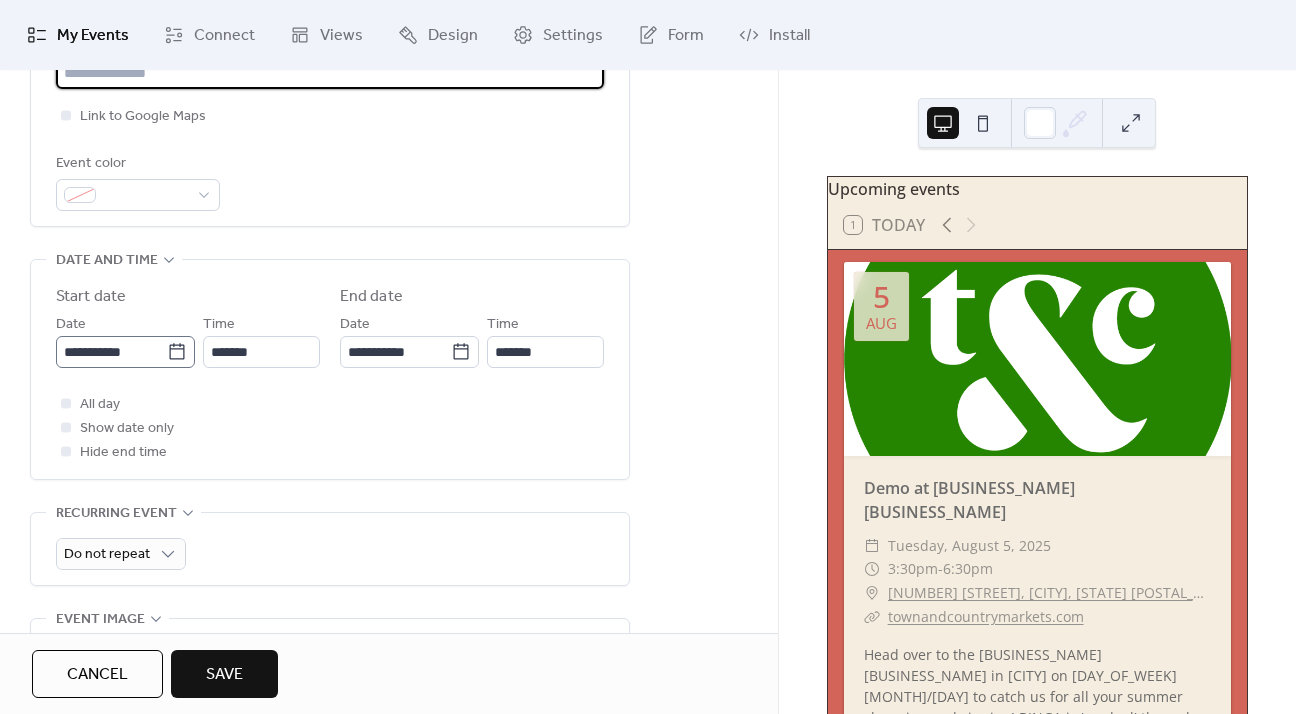 click 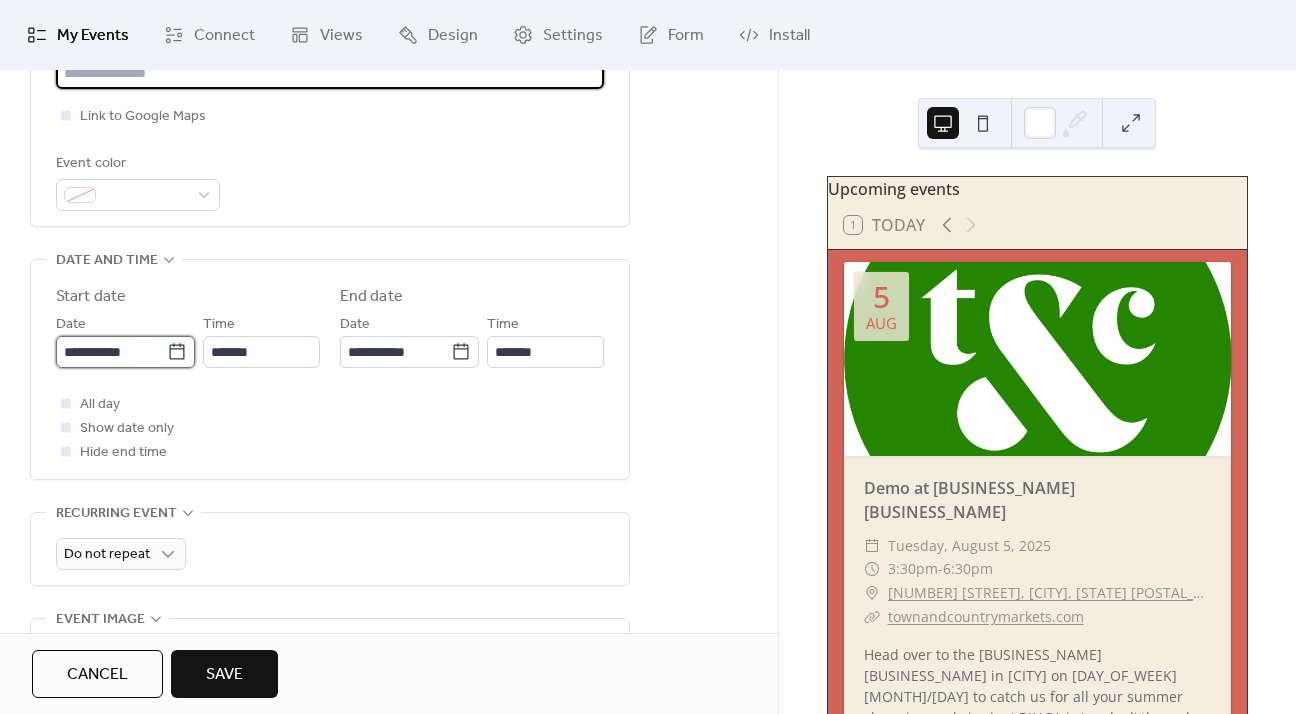 click on "**********" at bounding box center (111, 352) 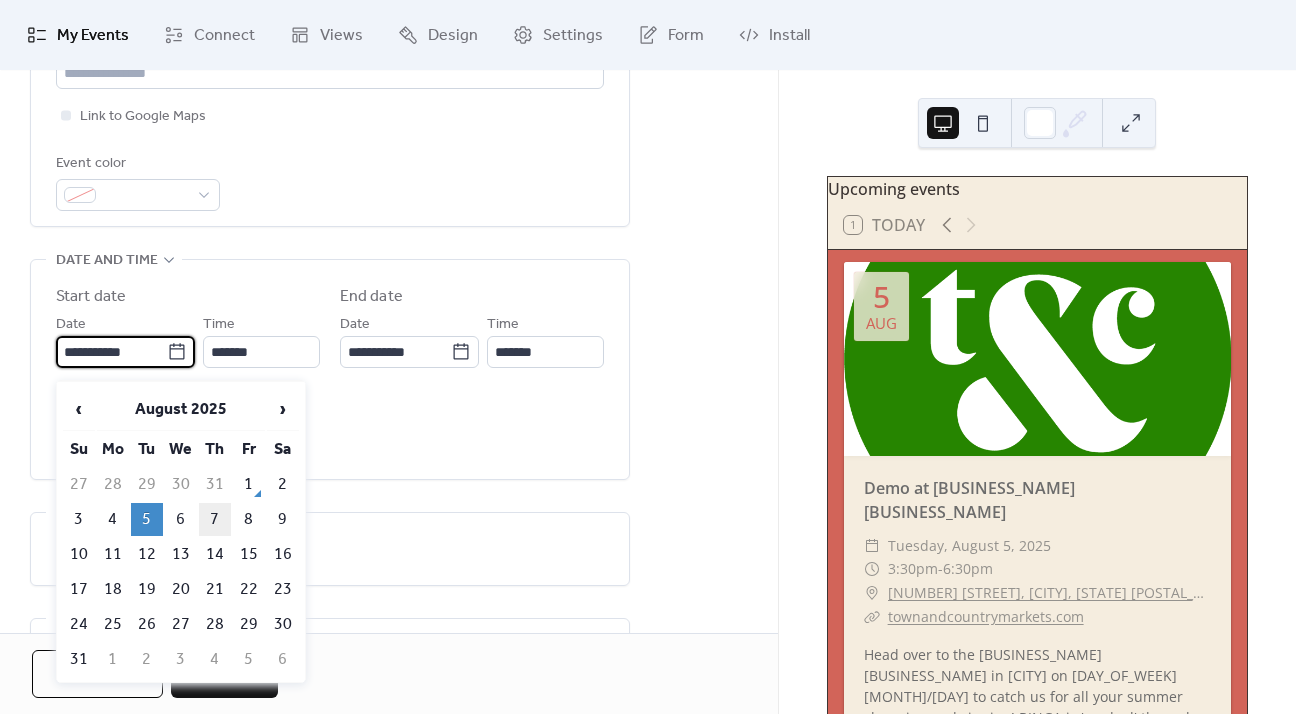 click on "7" at bounding box center (215, 519) 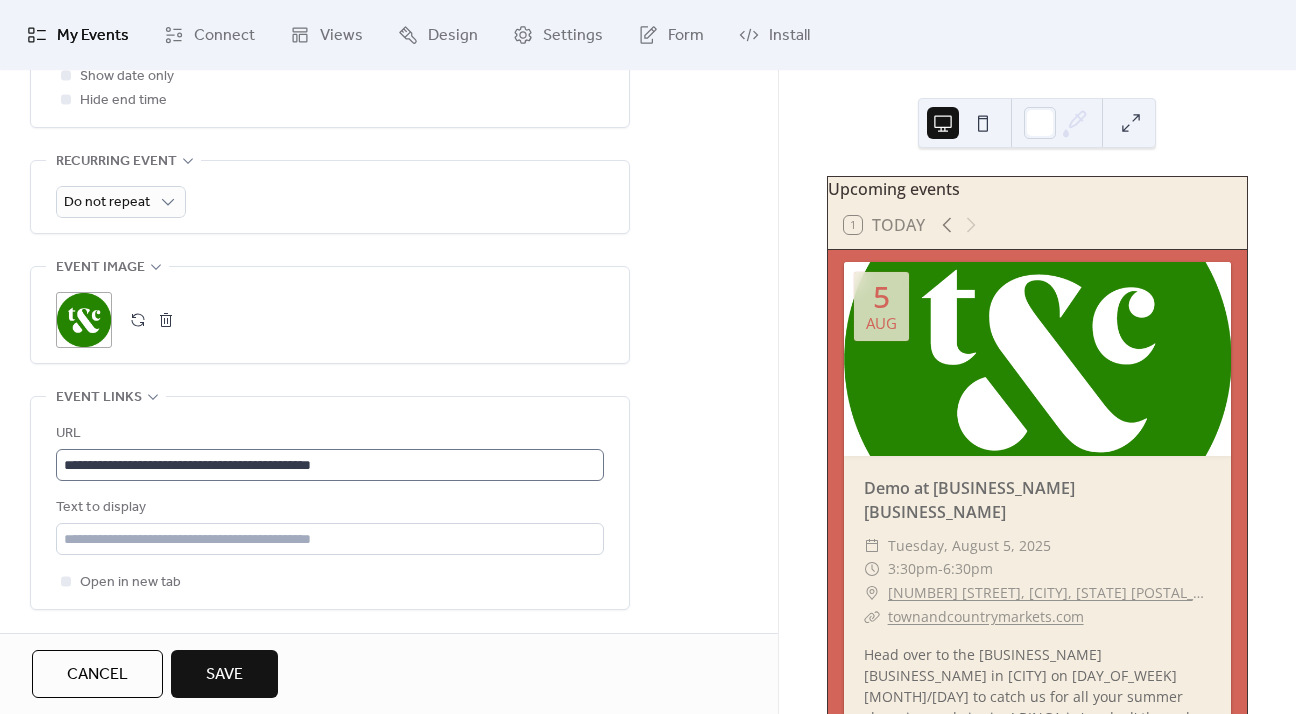 scroll, scrollTop: 864, scrollLeft: 0, axis: vertical 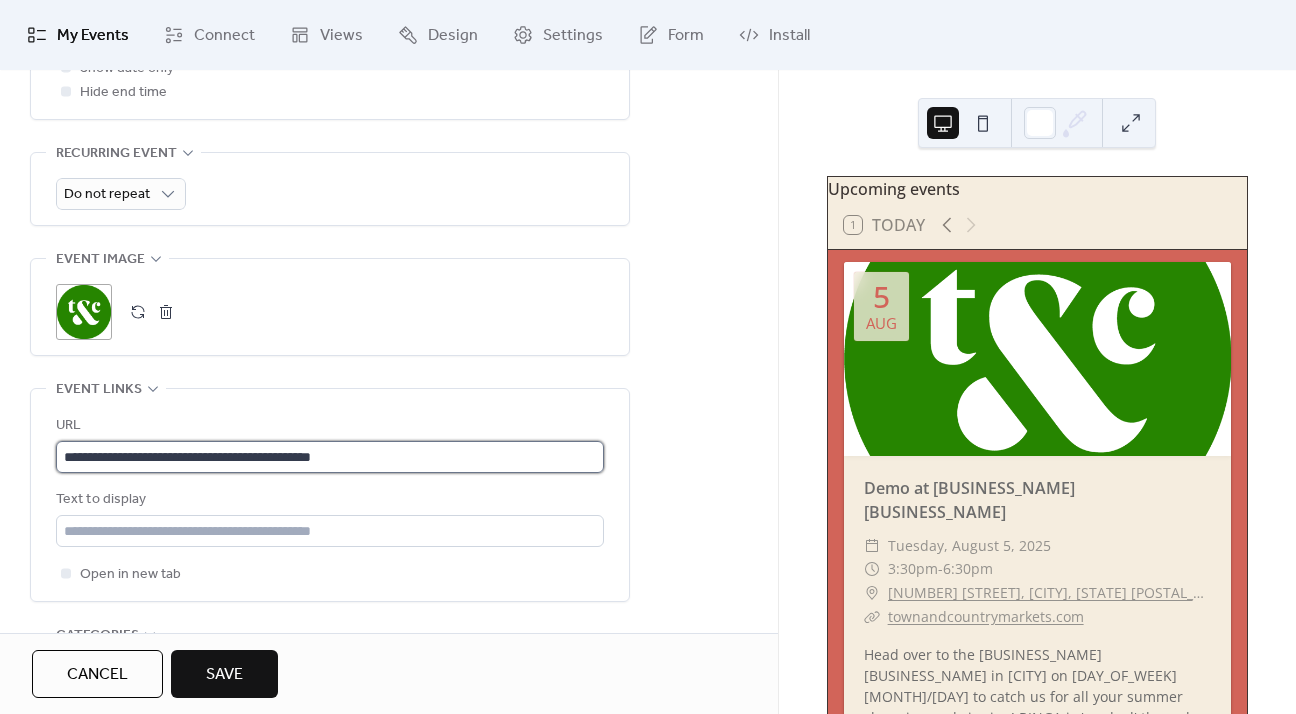 click on "**********" at bounding box center [330, 457] 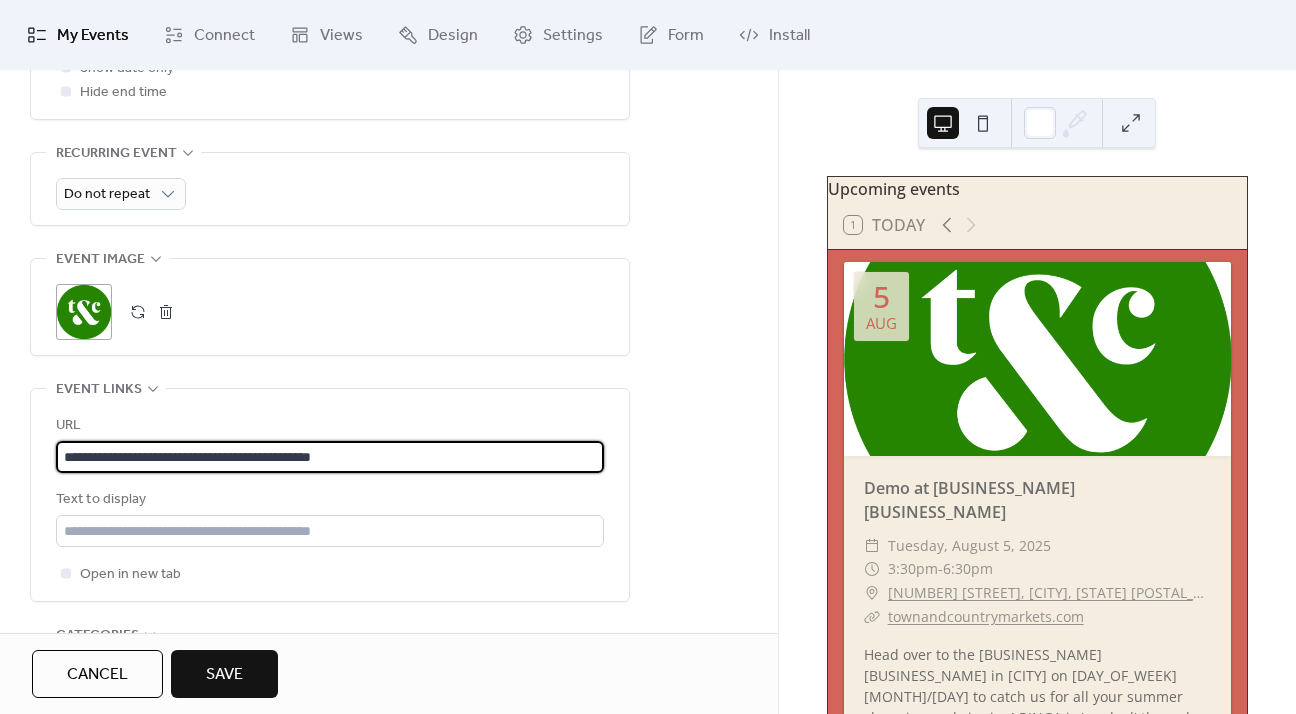 click on "**********" at bounding box center (330, 457) 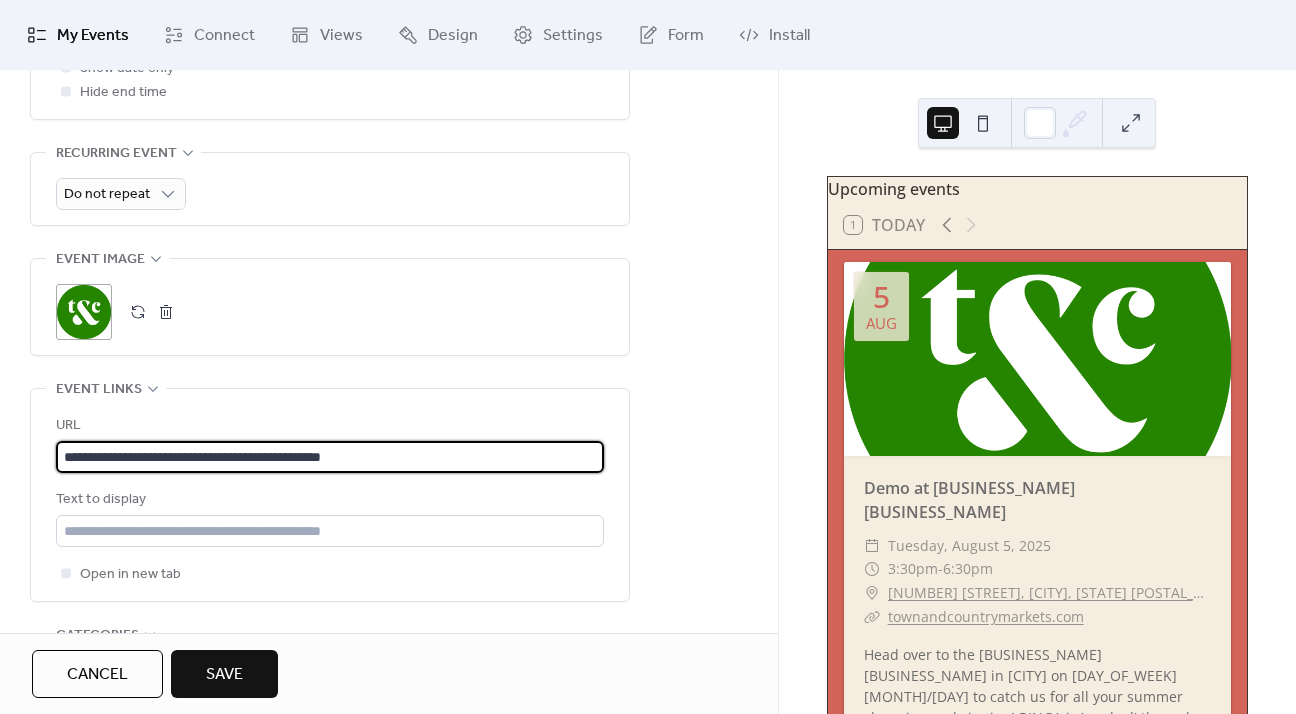 type on "**********" 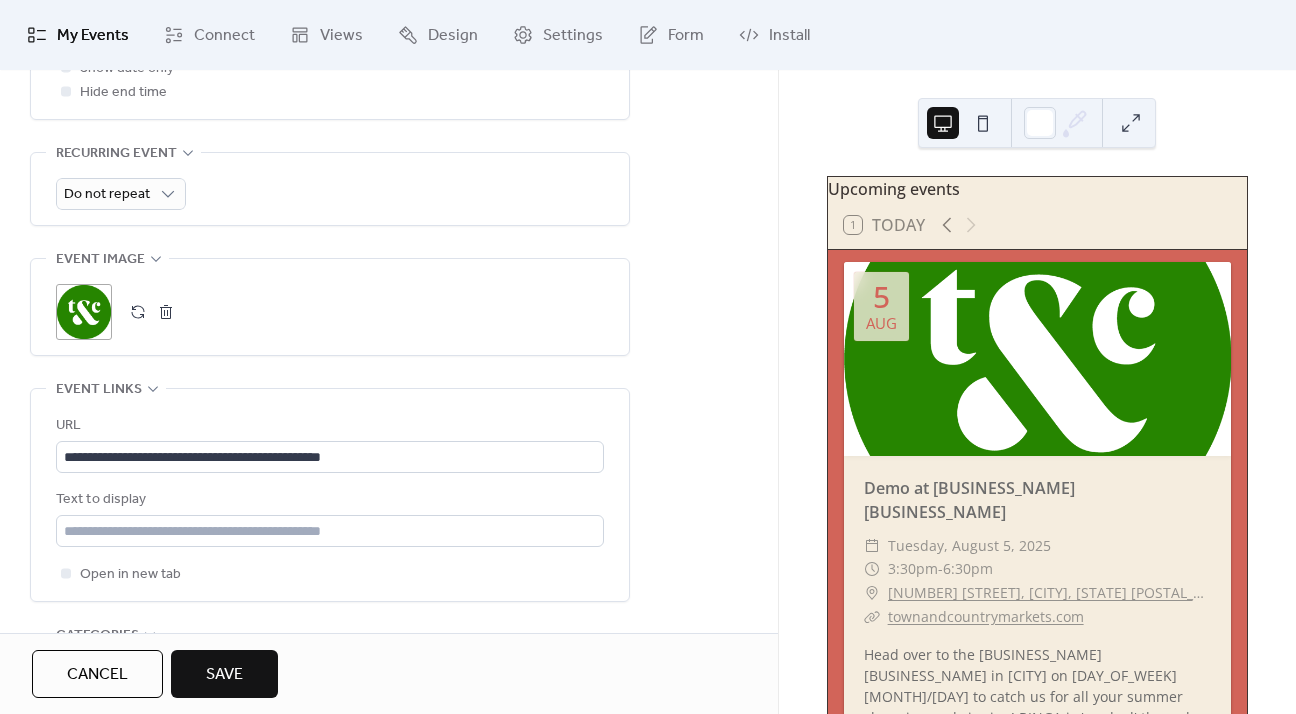 click on "Save" at bounding box center (224, 675) 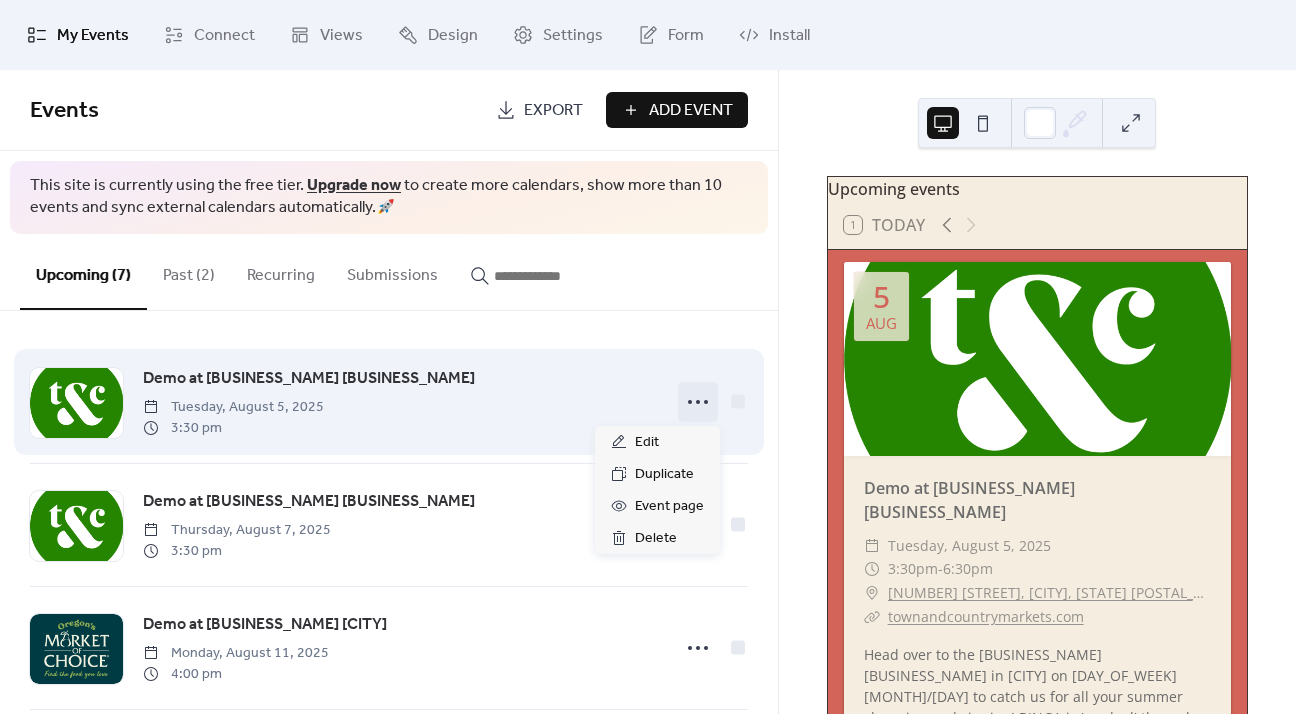 click 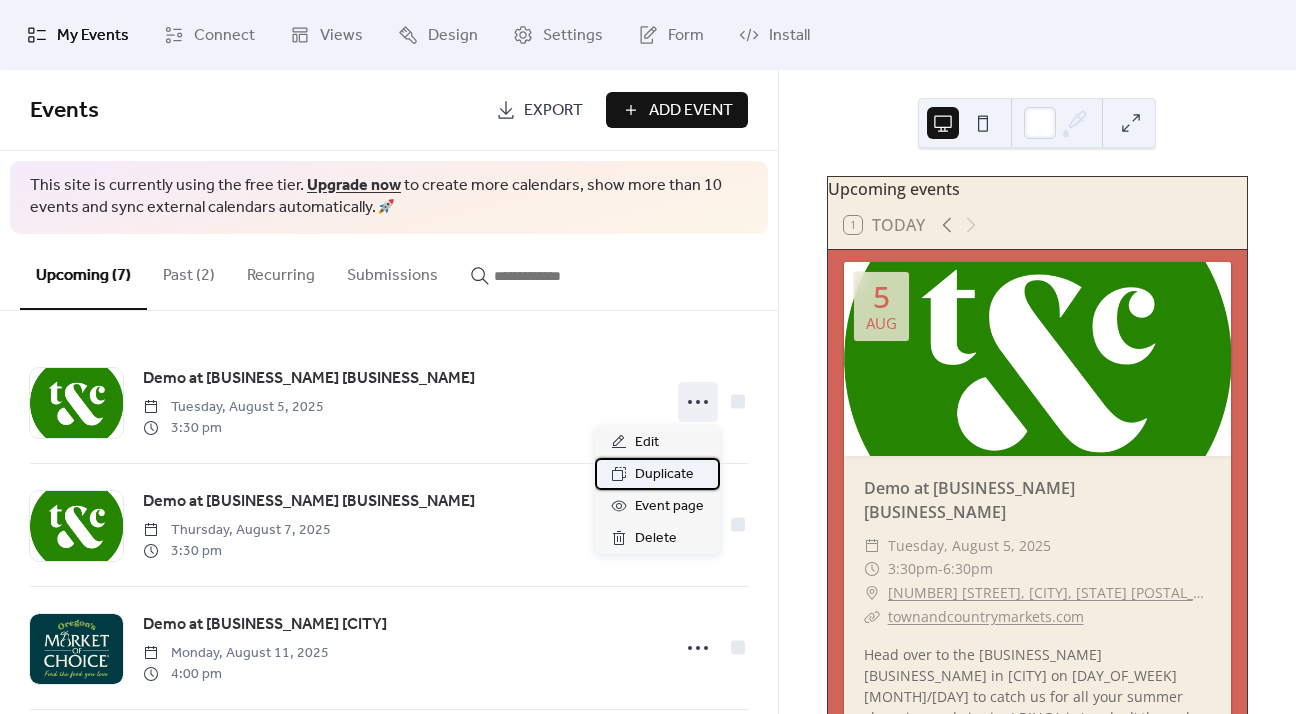 click on "Duplicate" at bounding box center [664, 475] 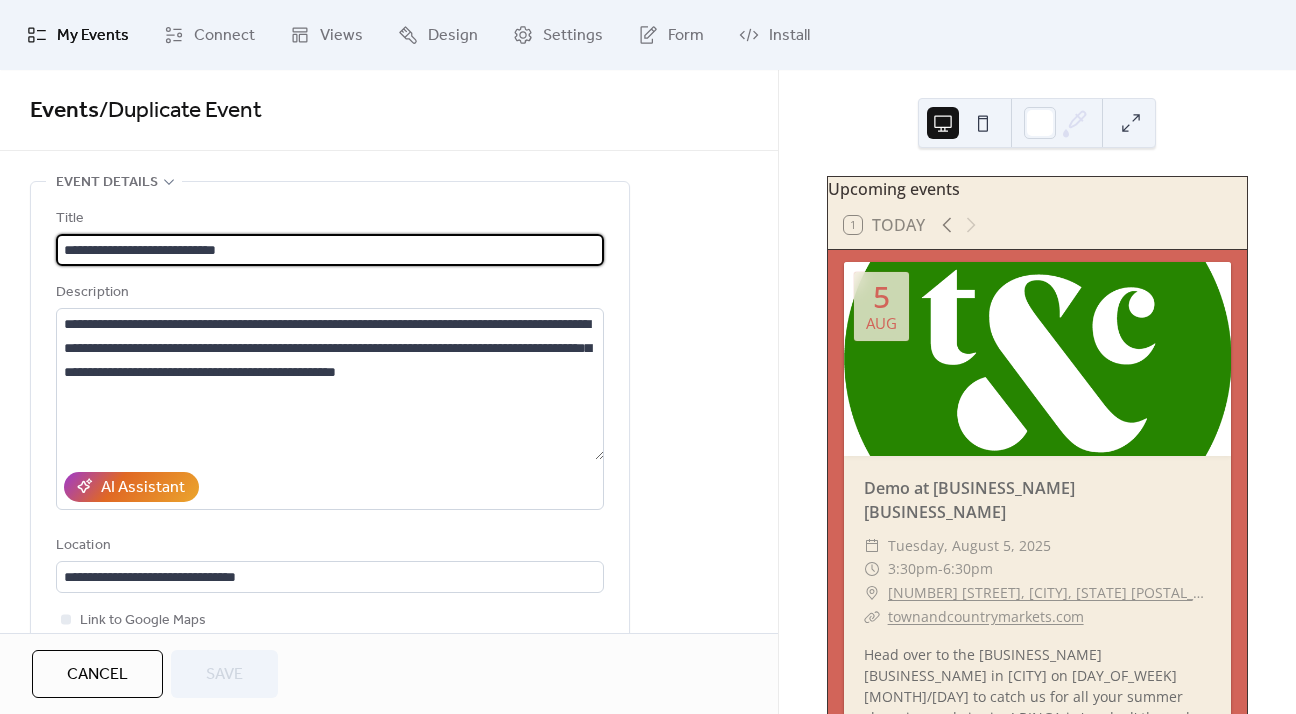 drag, startPoint x: 298, startPoint y: 250, endPoint x: -18, endPoint y: 248, distance: 316.00632 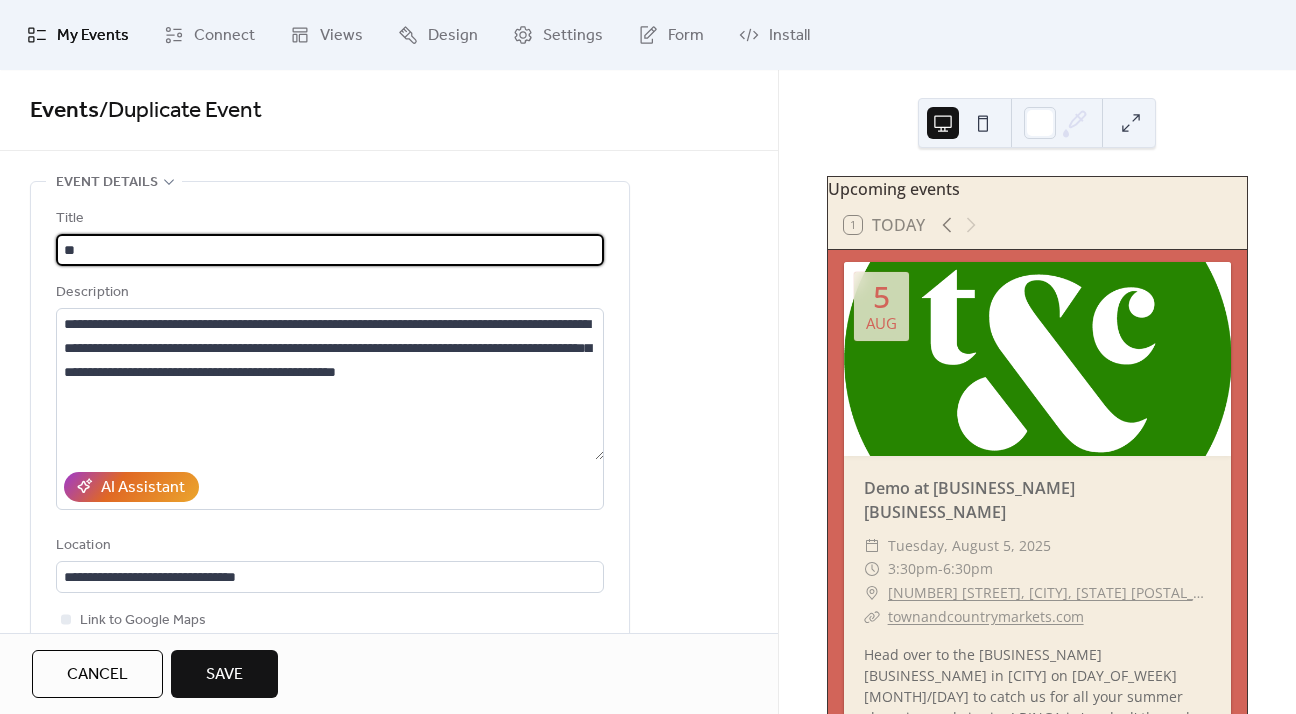type on "*" 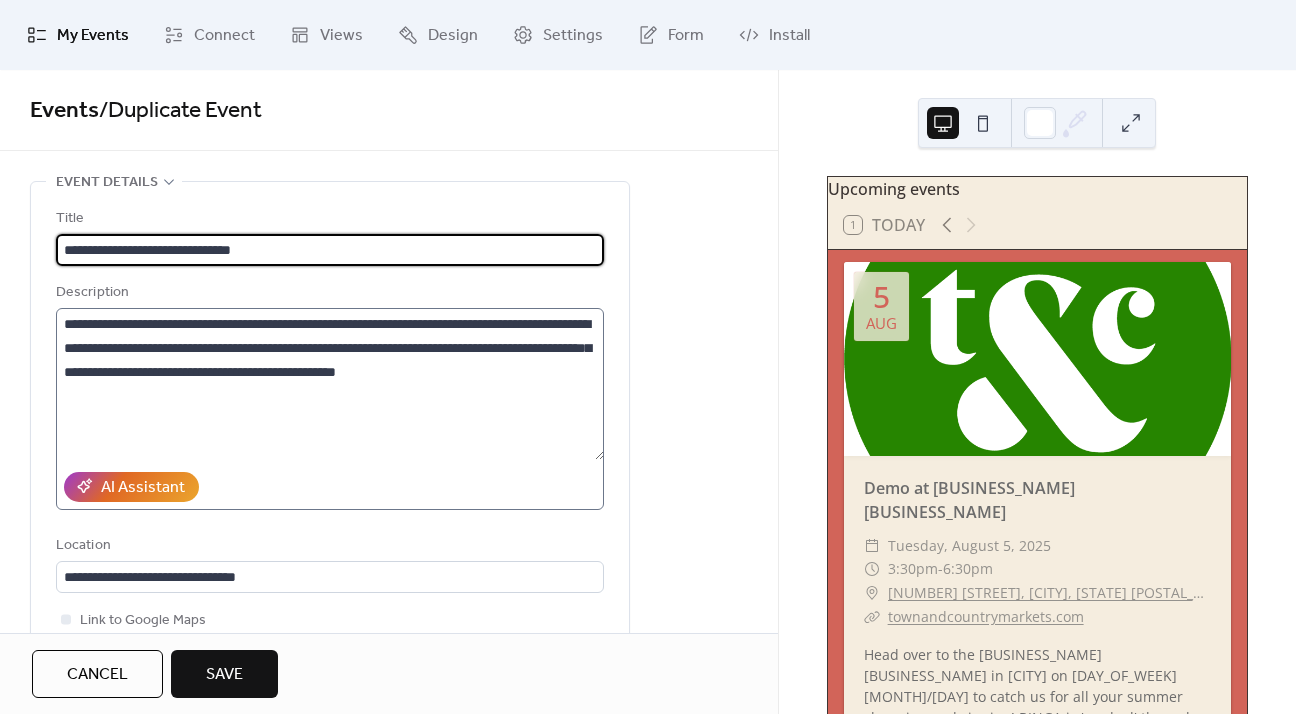 type on "**********" 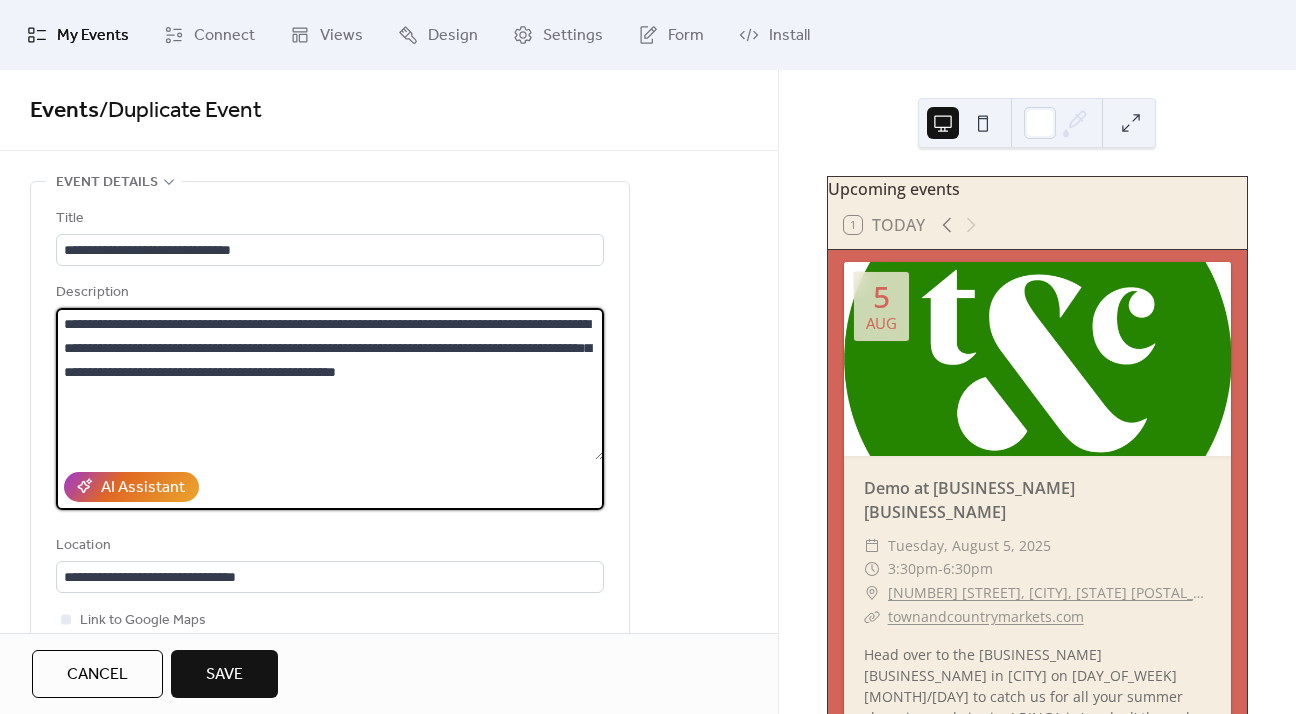 click on "**********" at bounding box center (330, 384) 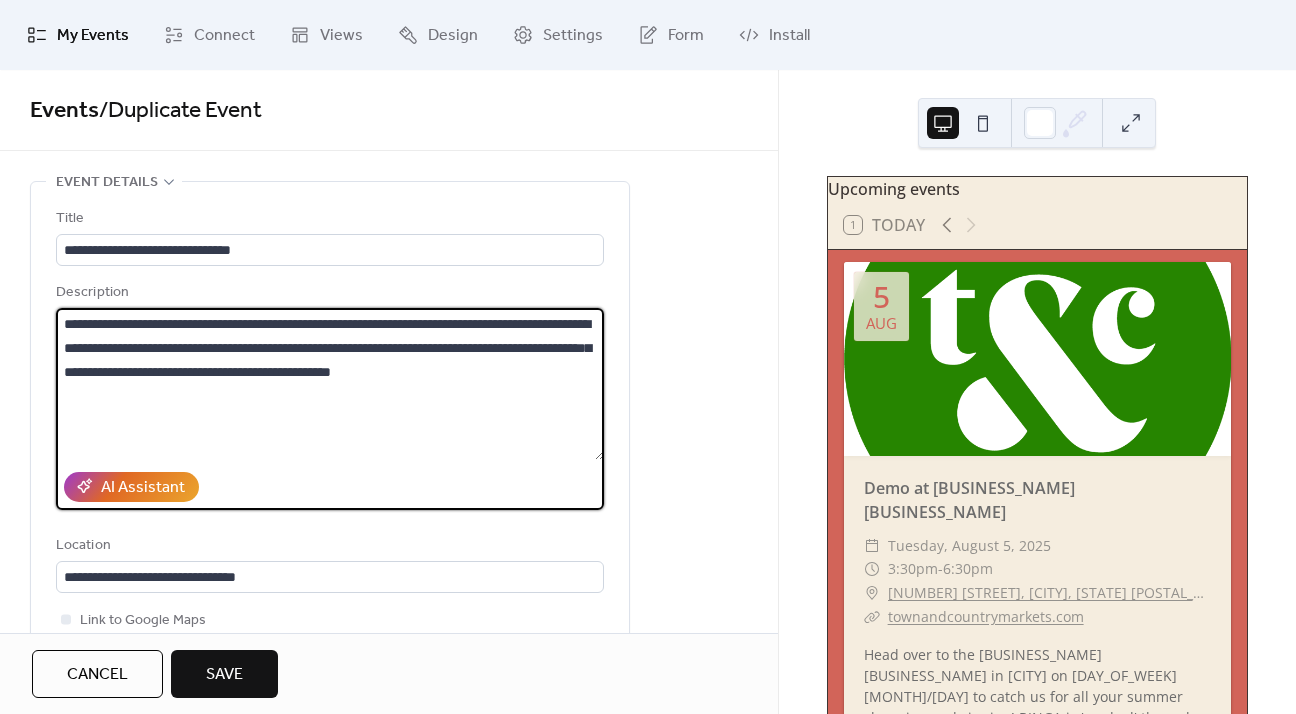 drag, startPoint x: 558, startPoint y: 374, endPoint x: 482, endPoint y: 375, distance: 76.00658 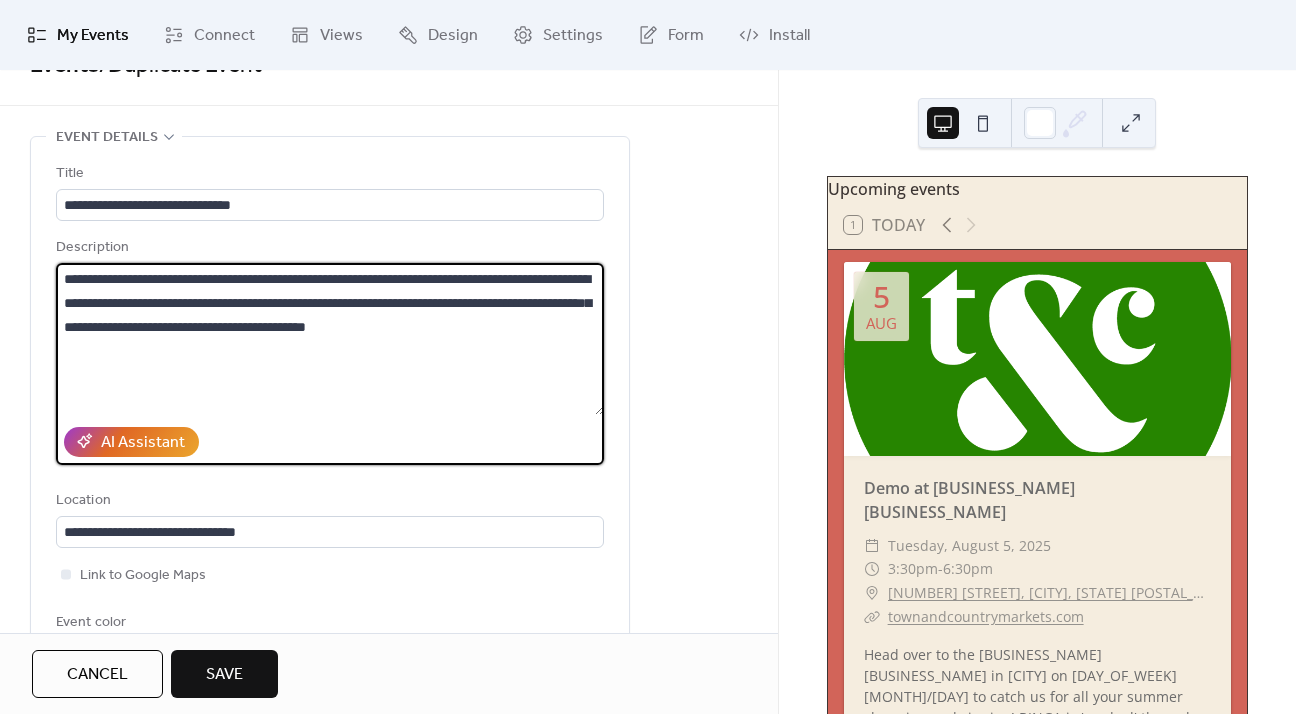 scroll, scrollTop: 72, scrollLeft: 0, axis: vertical 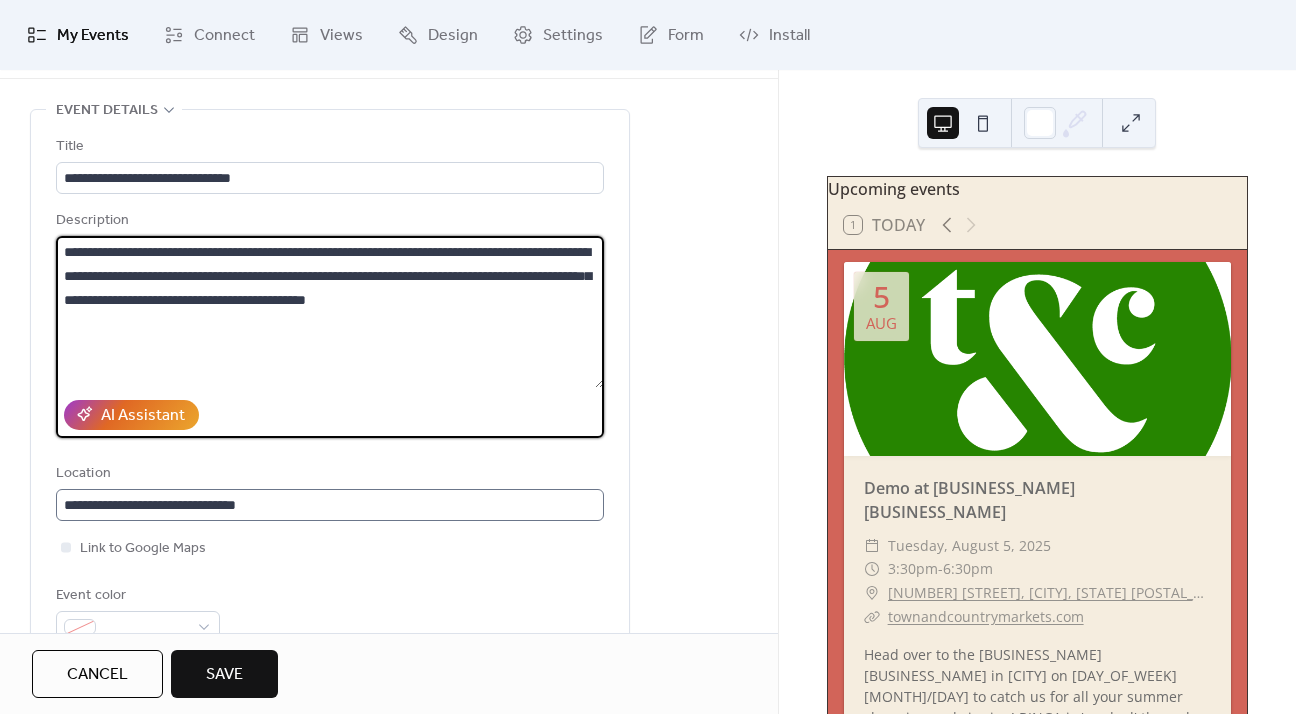 type on "**********" 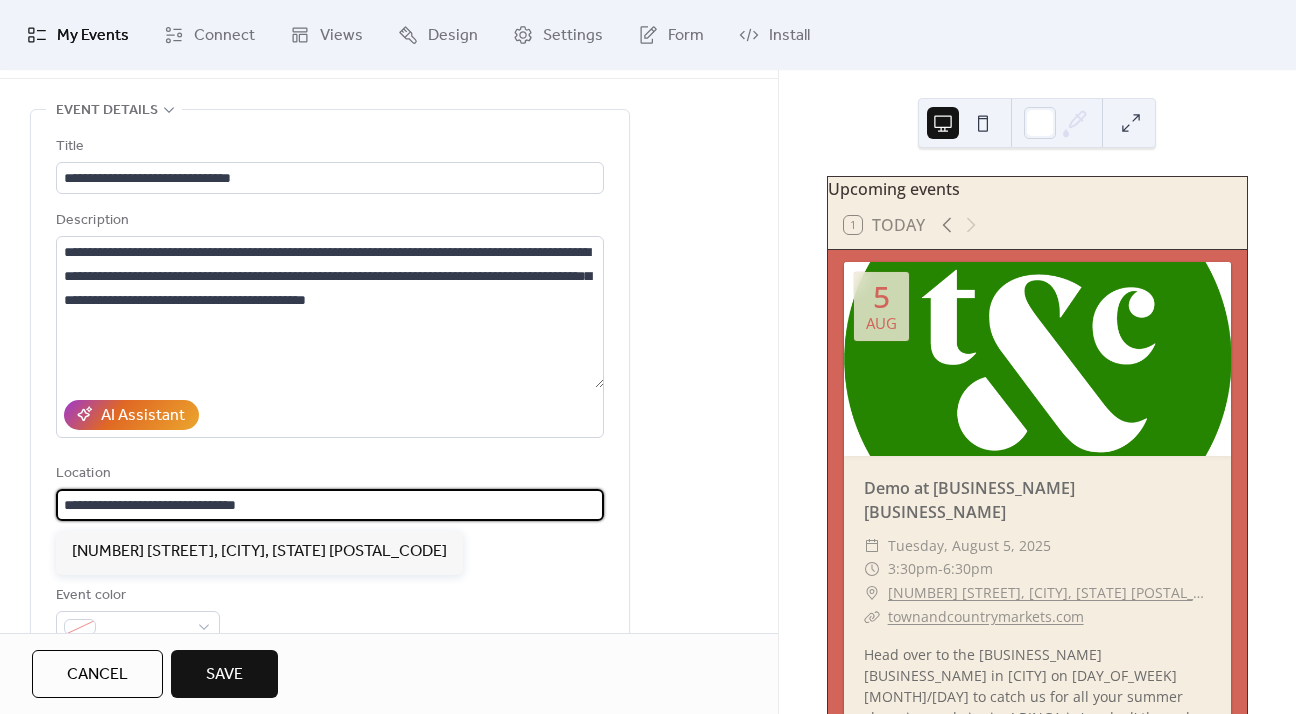 drag, startPoint x: 299, startPoint y: 510, endPoint x: 14, endPoint y: 513, distance: 285.01578 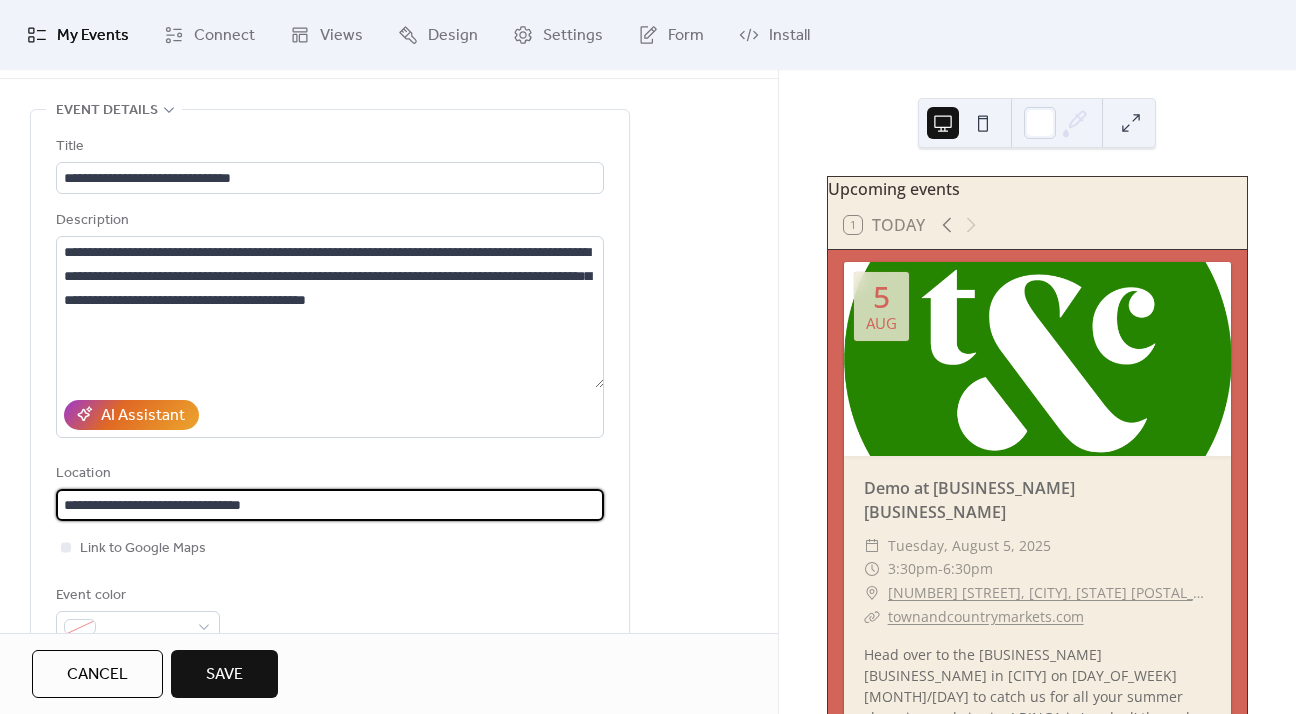 type on "**********" 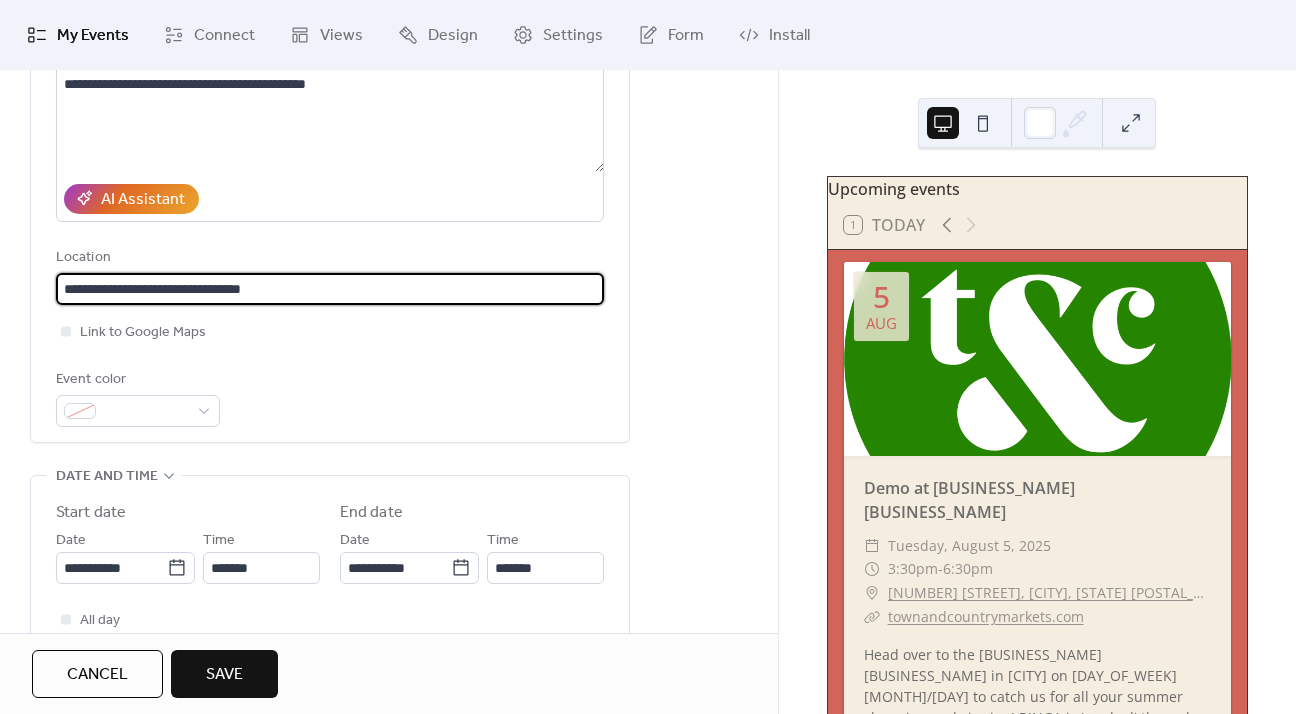 scroll, scrollTop: 360, scrollLeft: 0, axis: vertical 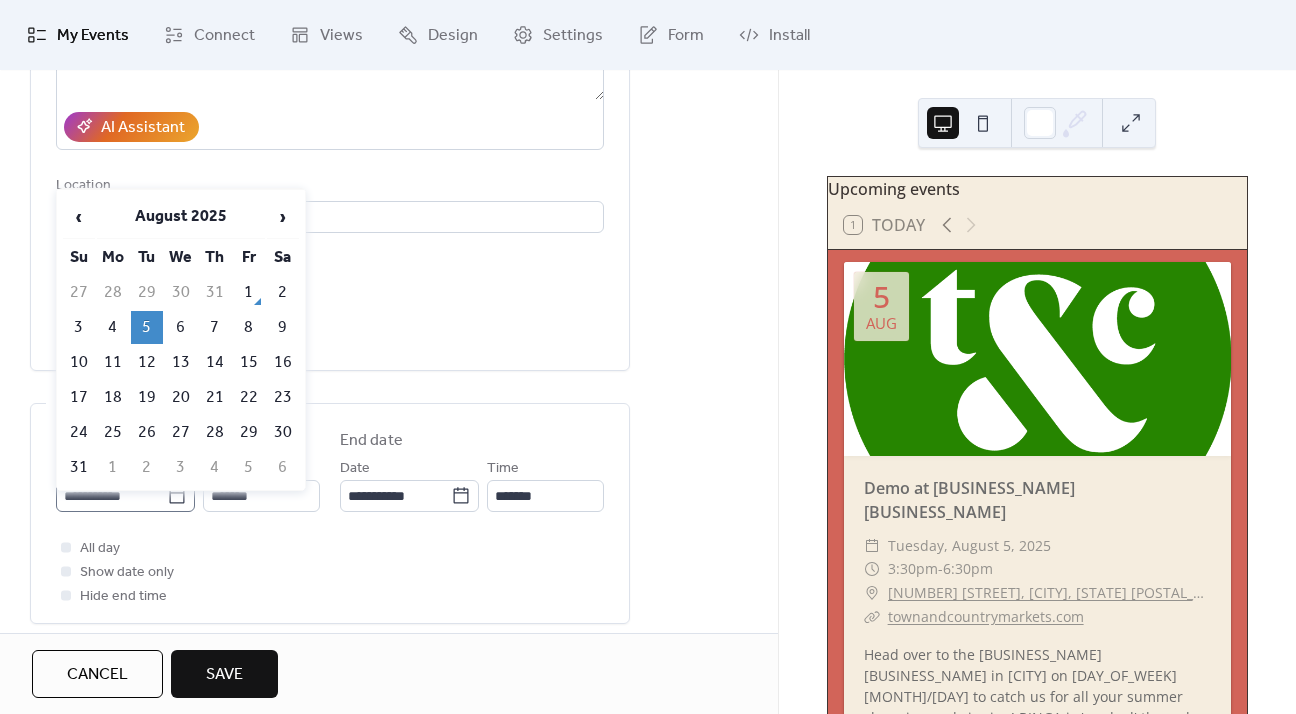type 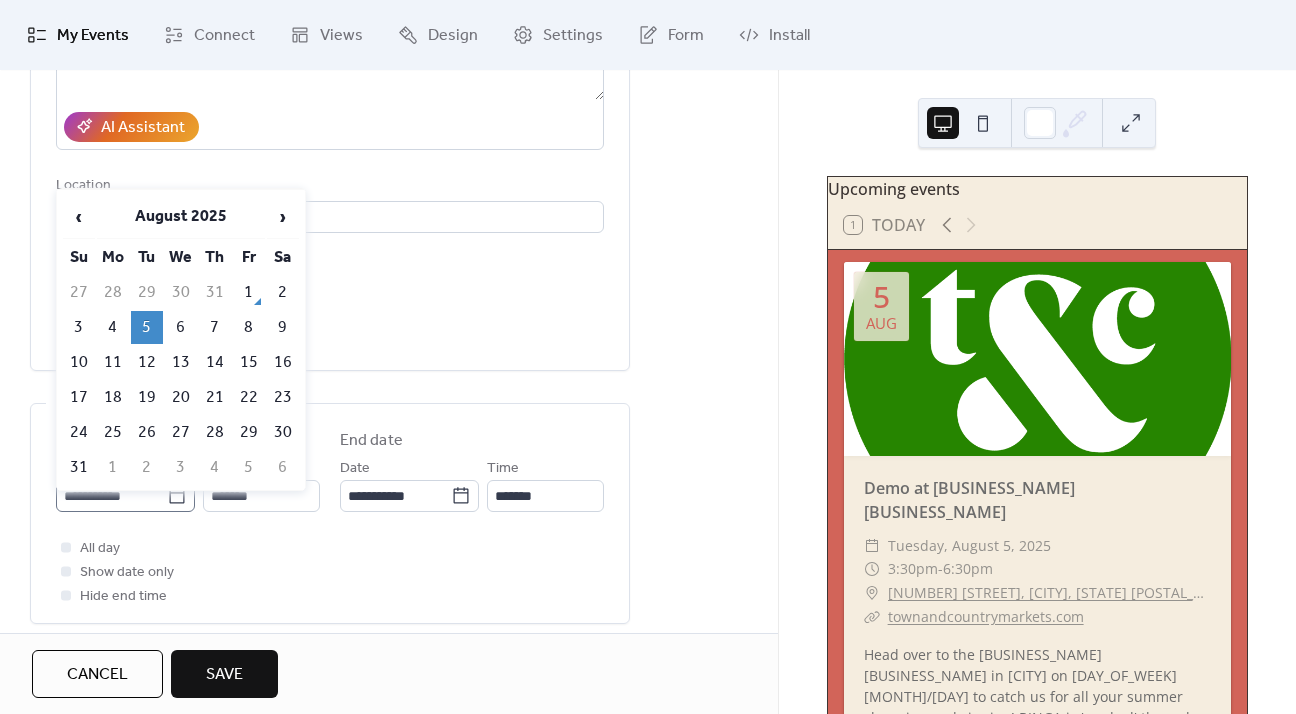 click 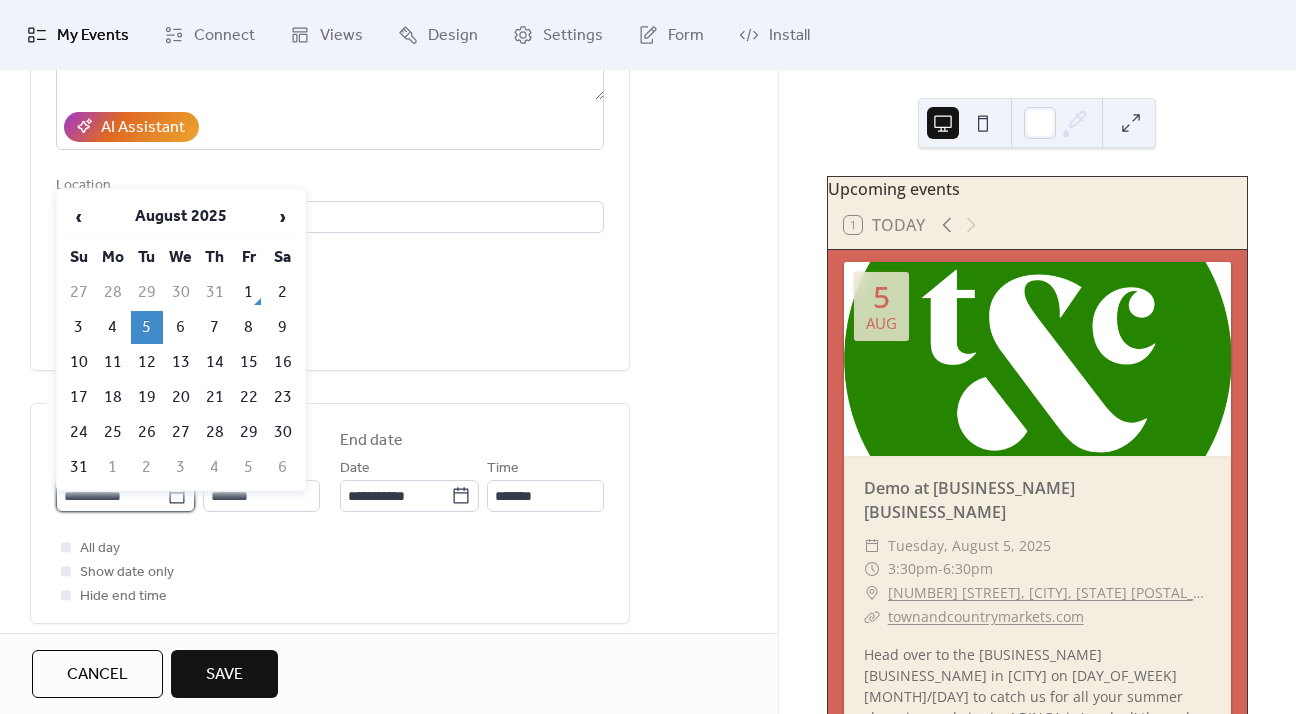 click on "**********" at bounding box center [111, 496] 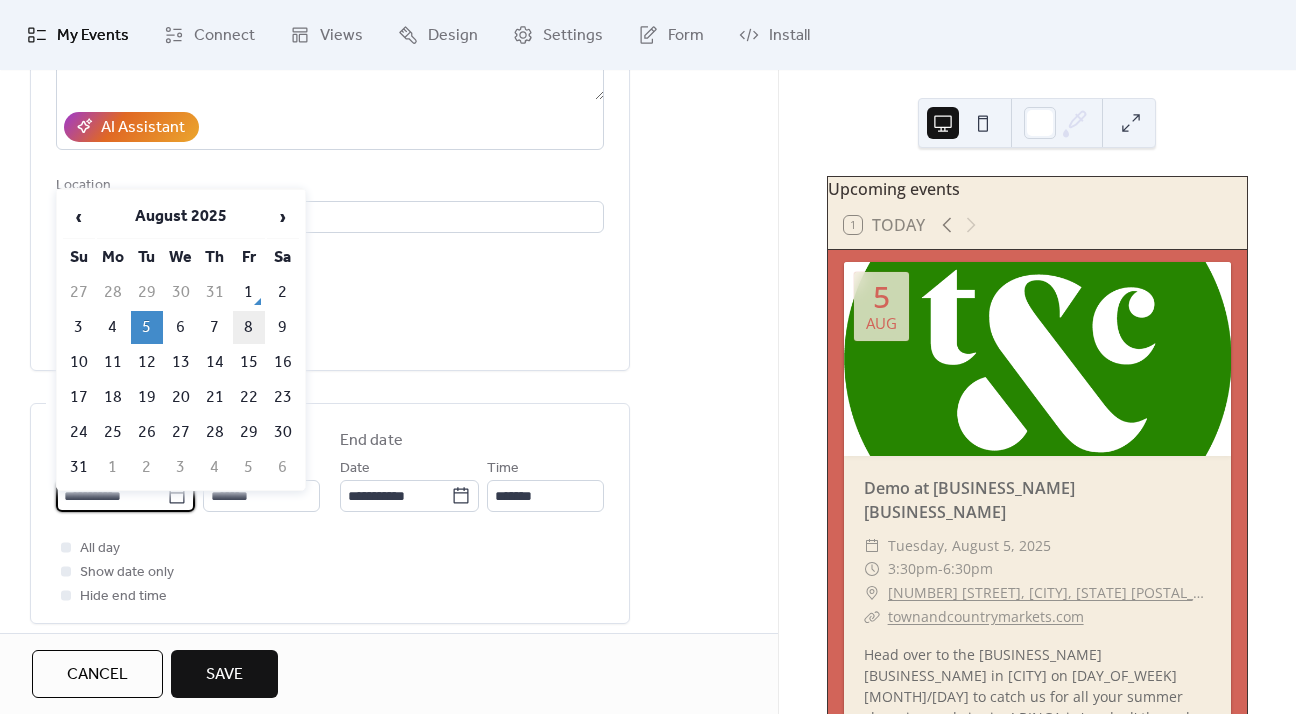 click on "8" at bounding box center [249, 327] 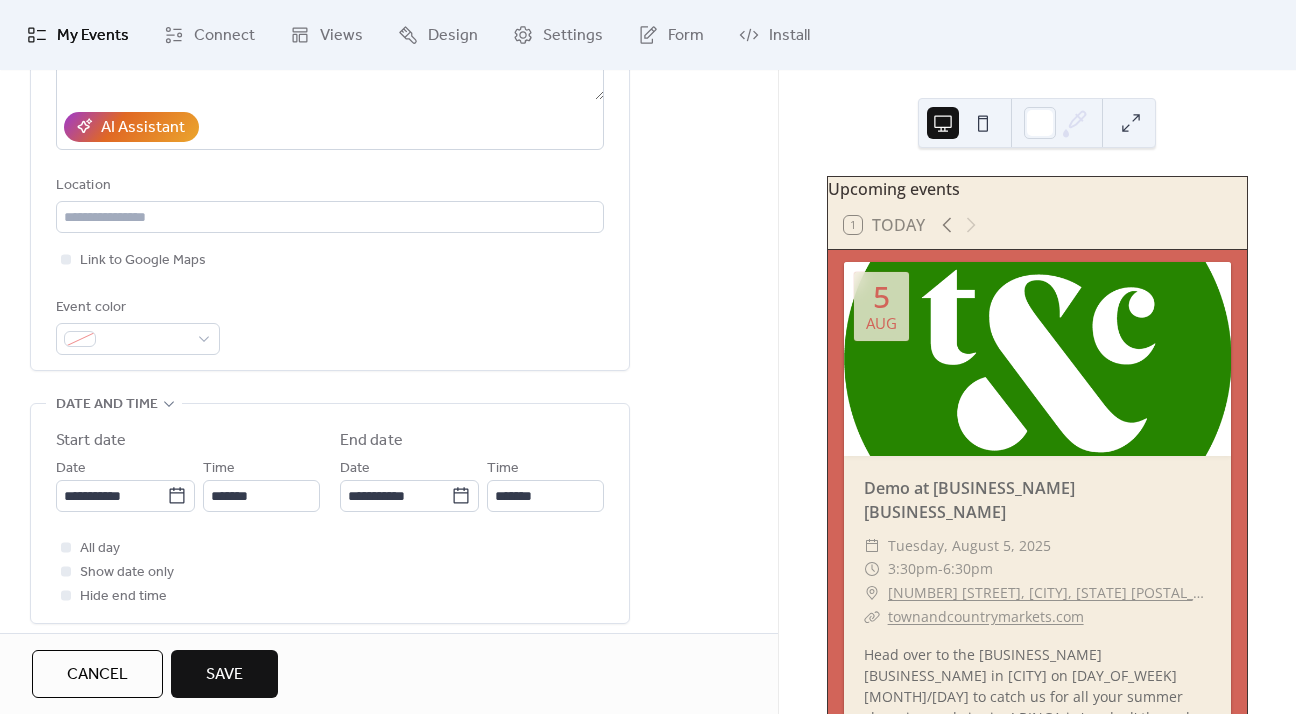 type on "**********" 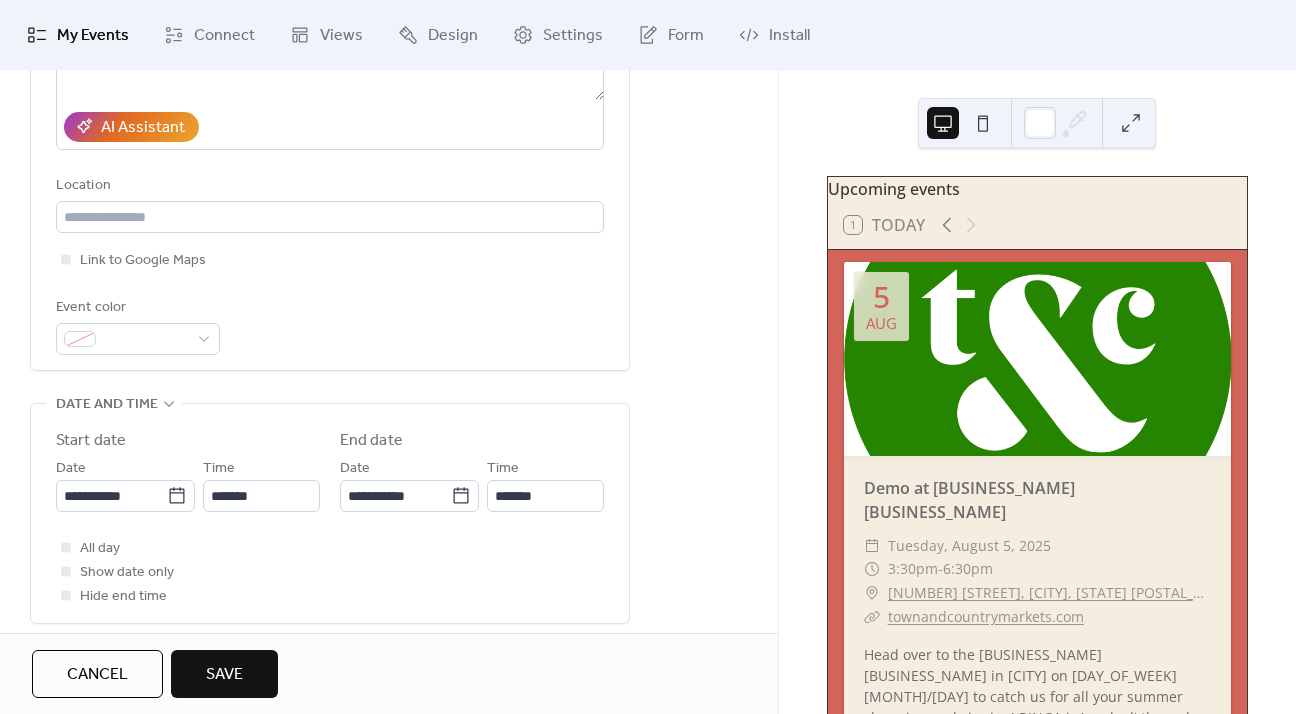 type on "**********" 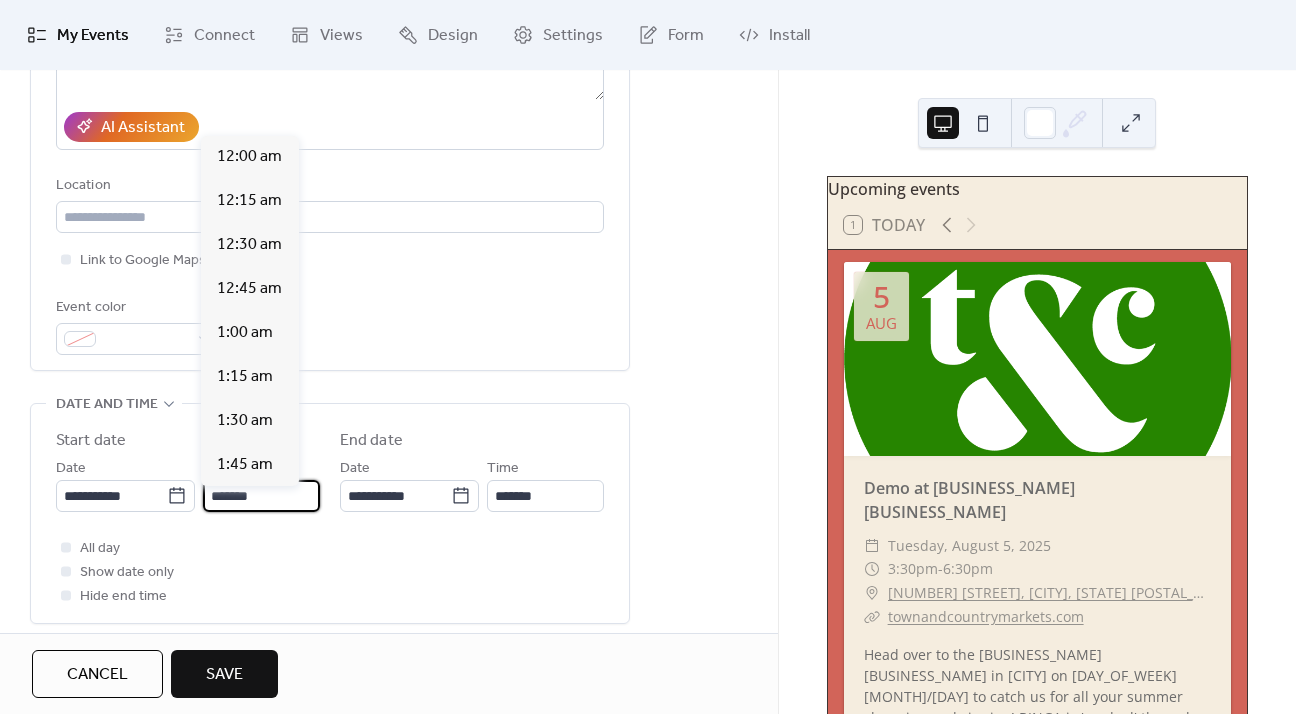 click on "*******" at bounding box center (261, 496) 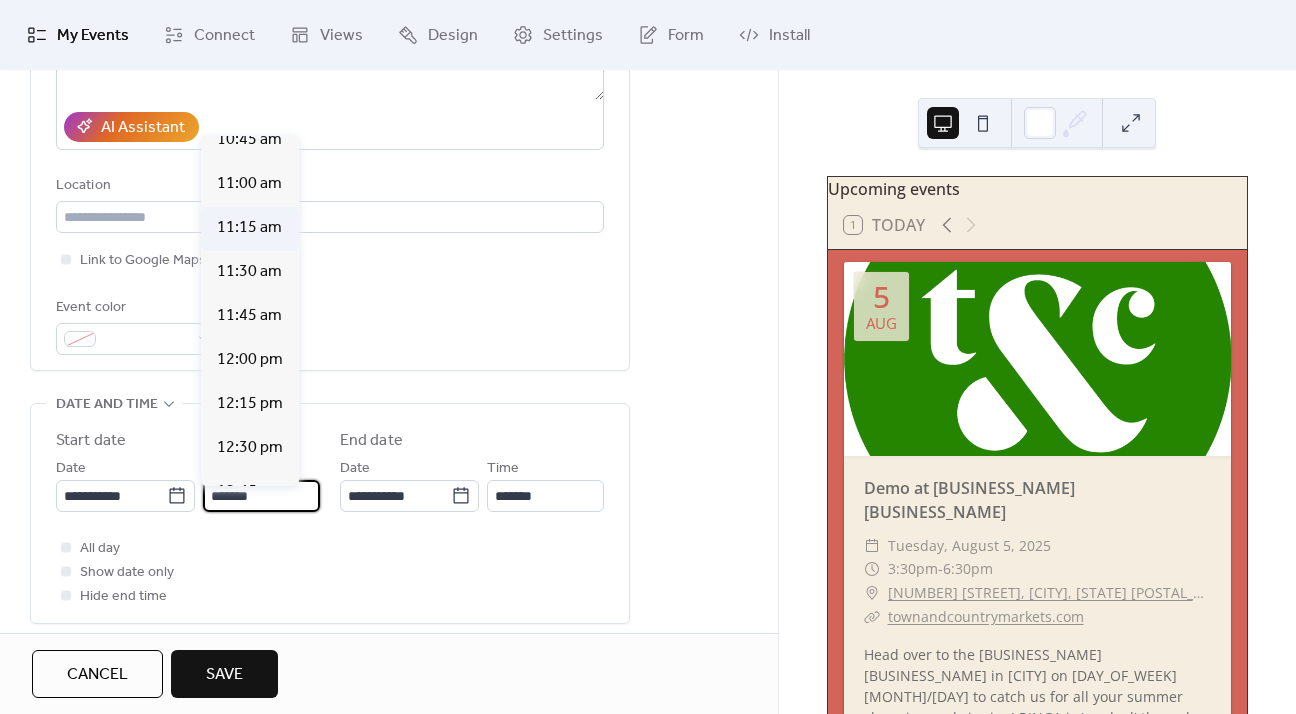 scroll, scrollTop: 1858, scrollLeft: 0, axis: vertical 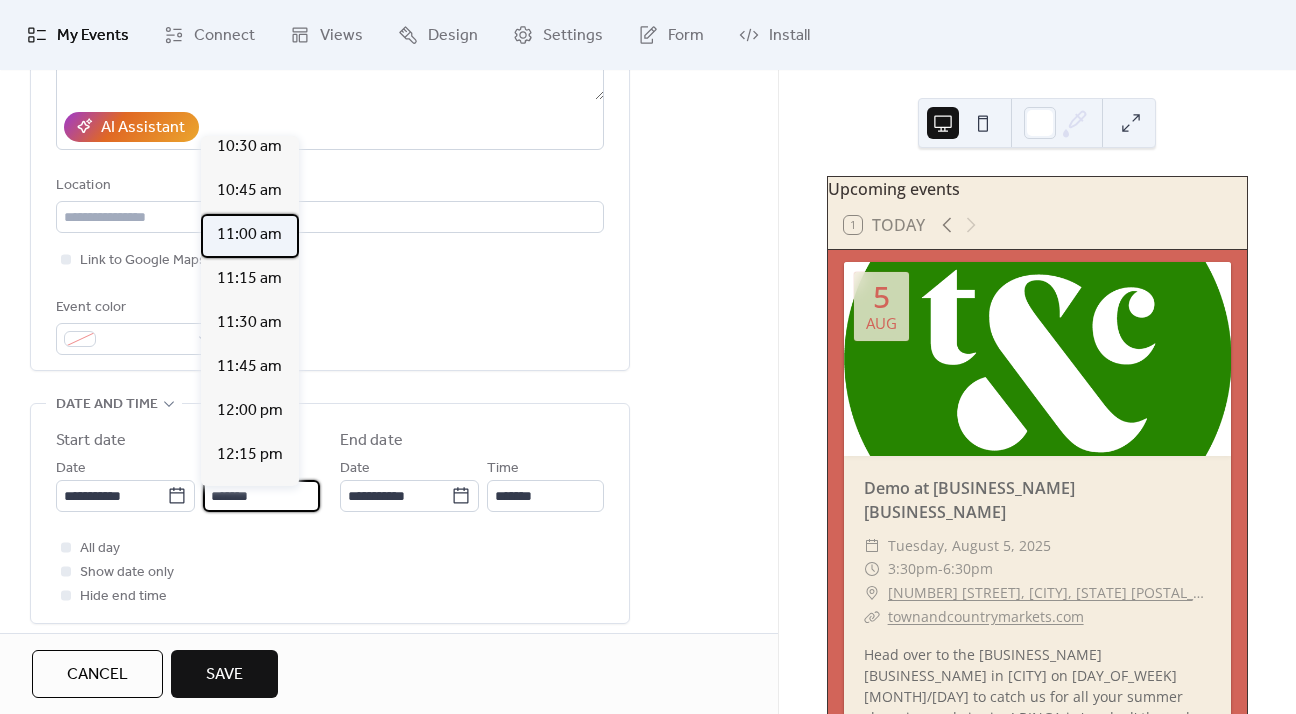 click on "11:00 am" at bounding box center [249, 235] 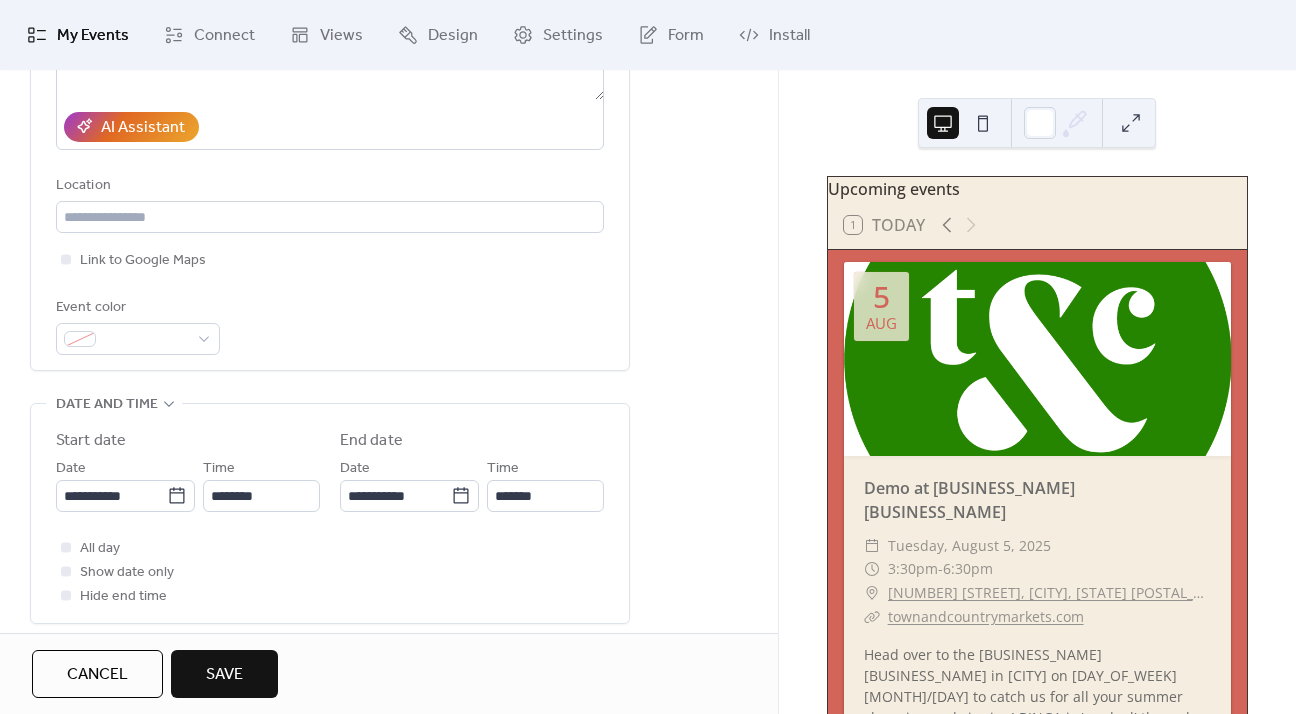 type on "*******" 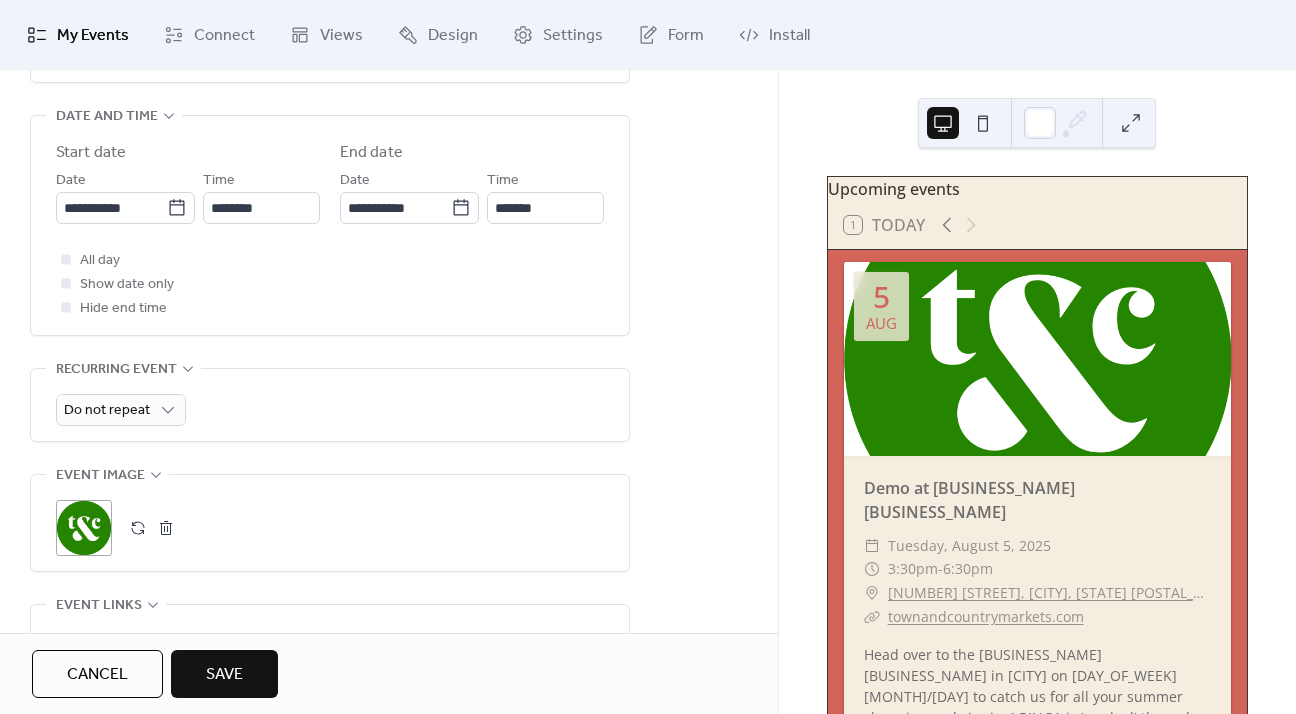 scroll, scrollTop: 792, scrollLeft: 0, axis: vertical 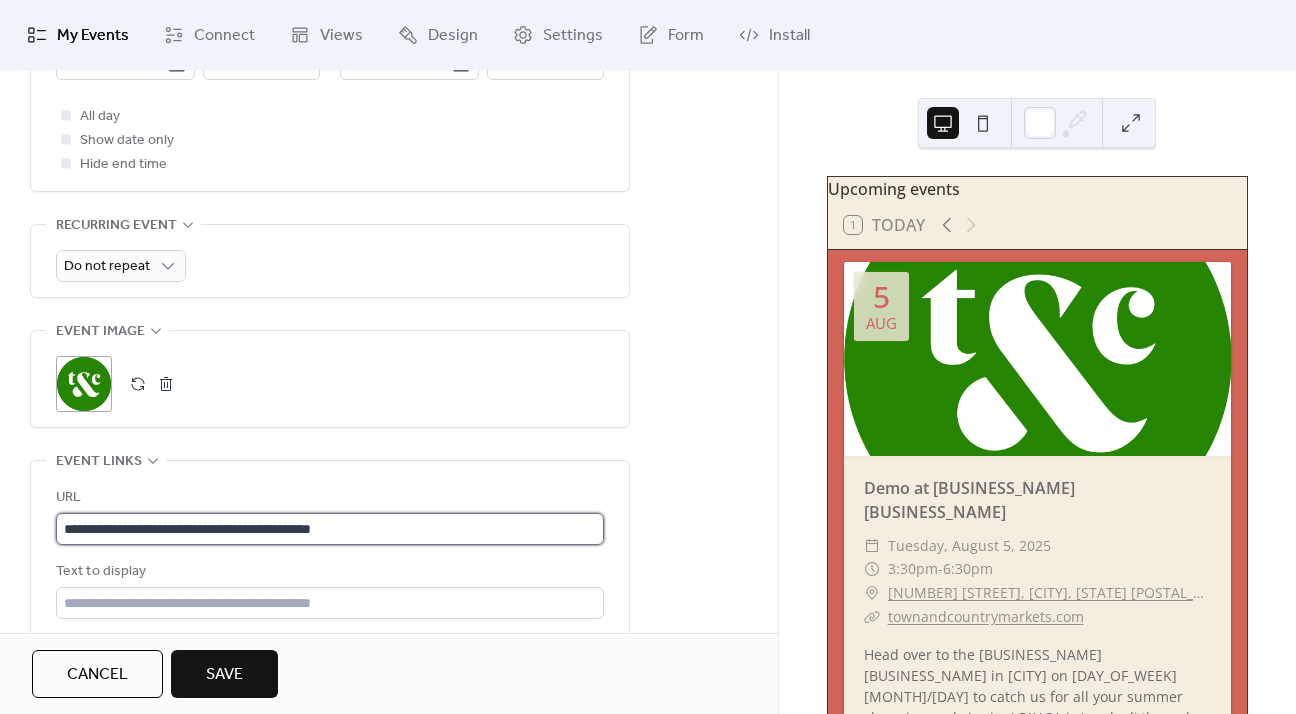 click on "**********" at bounding box center (330, 529) 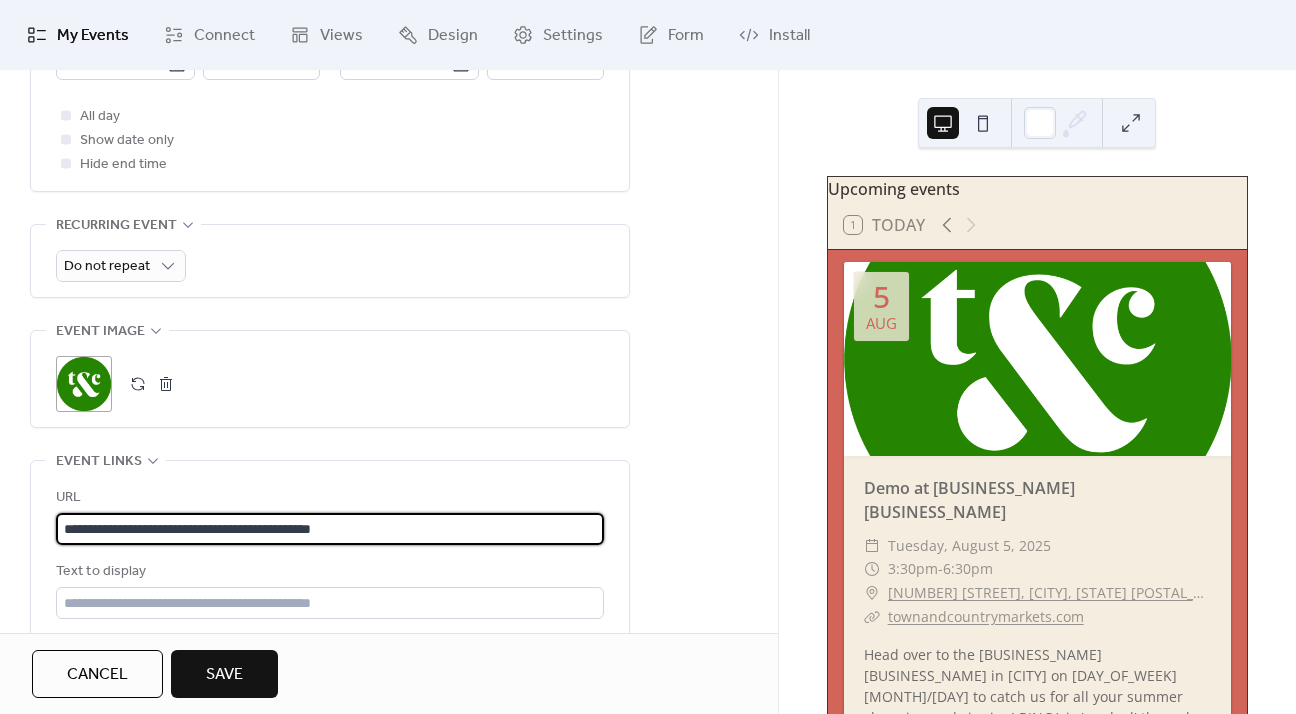 click on "**********" at bounding box center (330, 529) 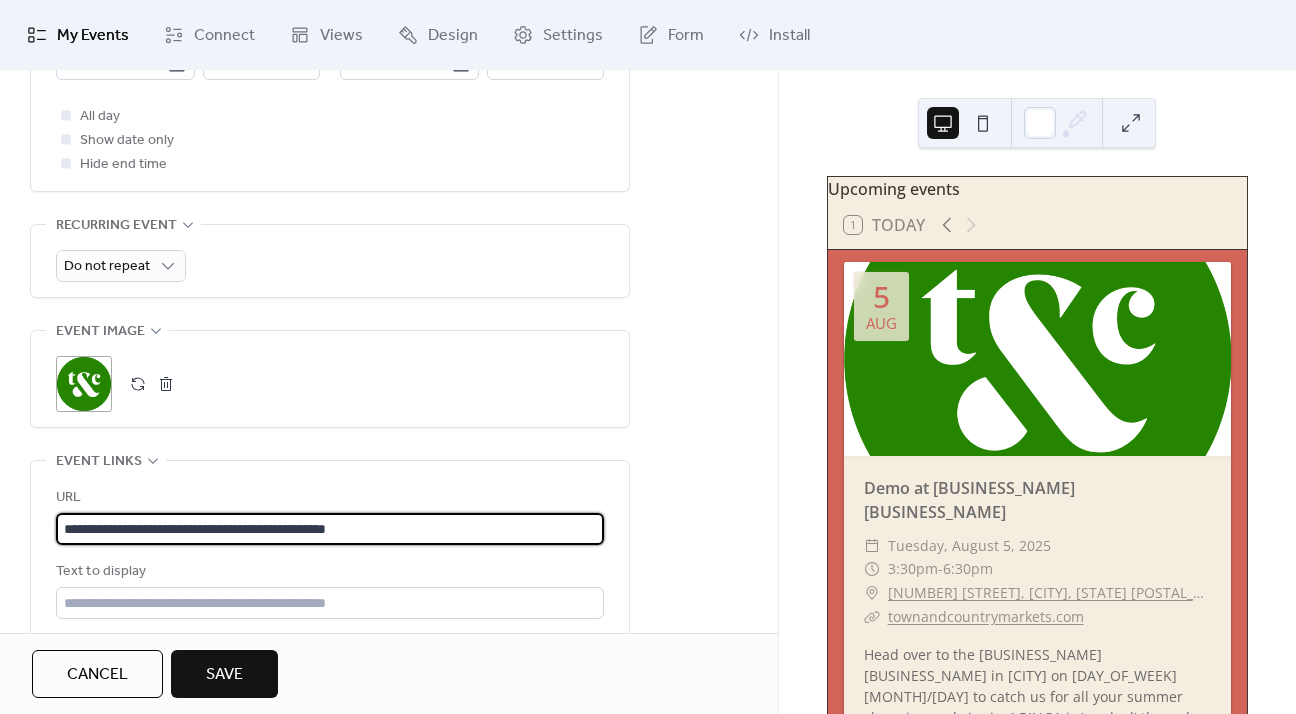 type on "**********" 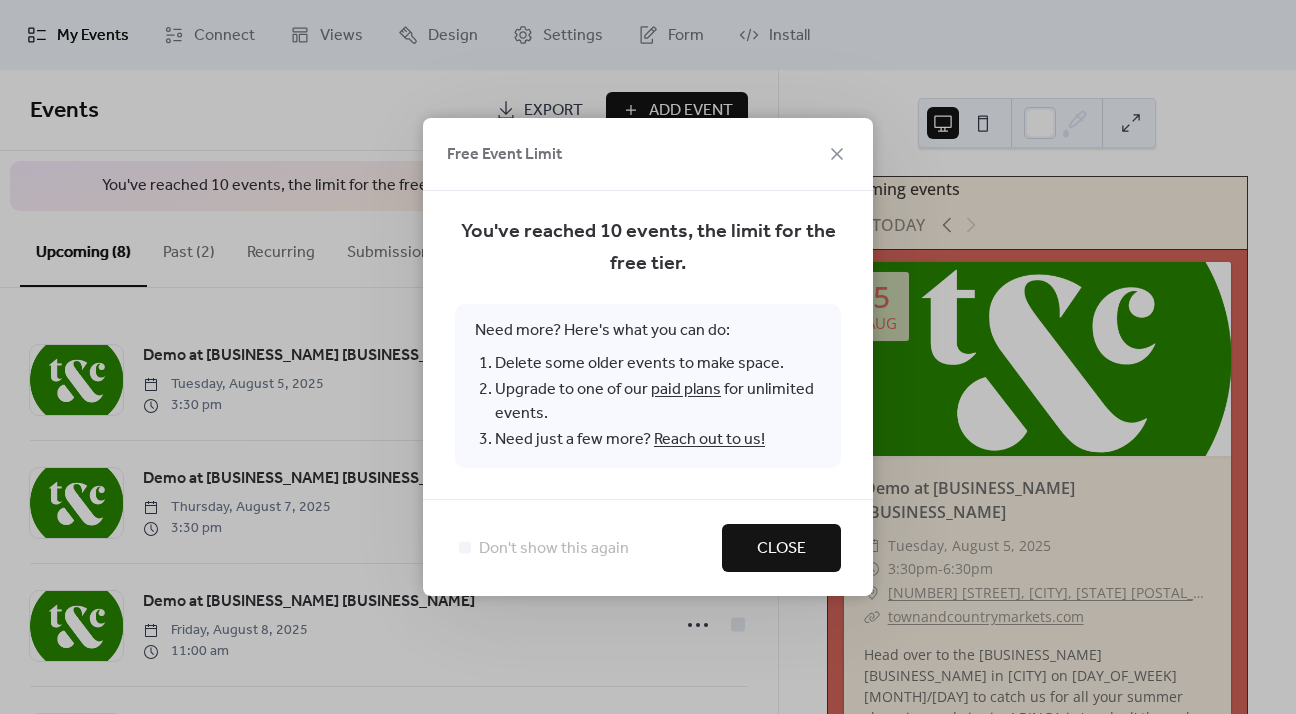 click on "Close" at bounding box center [781, 548] 